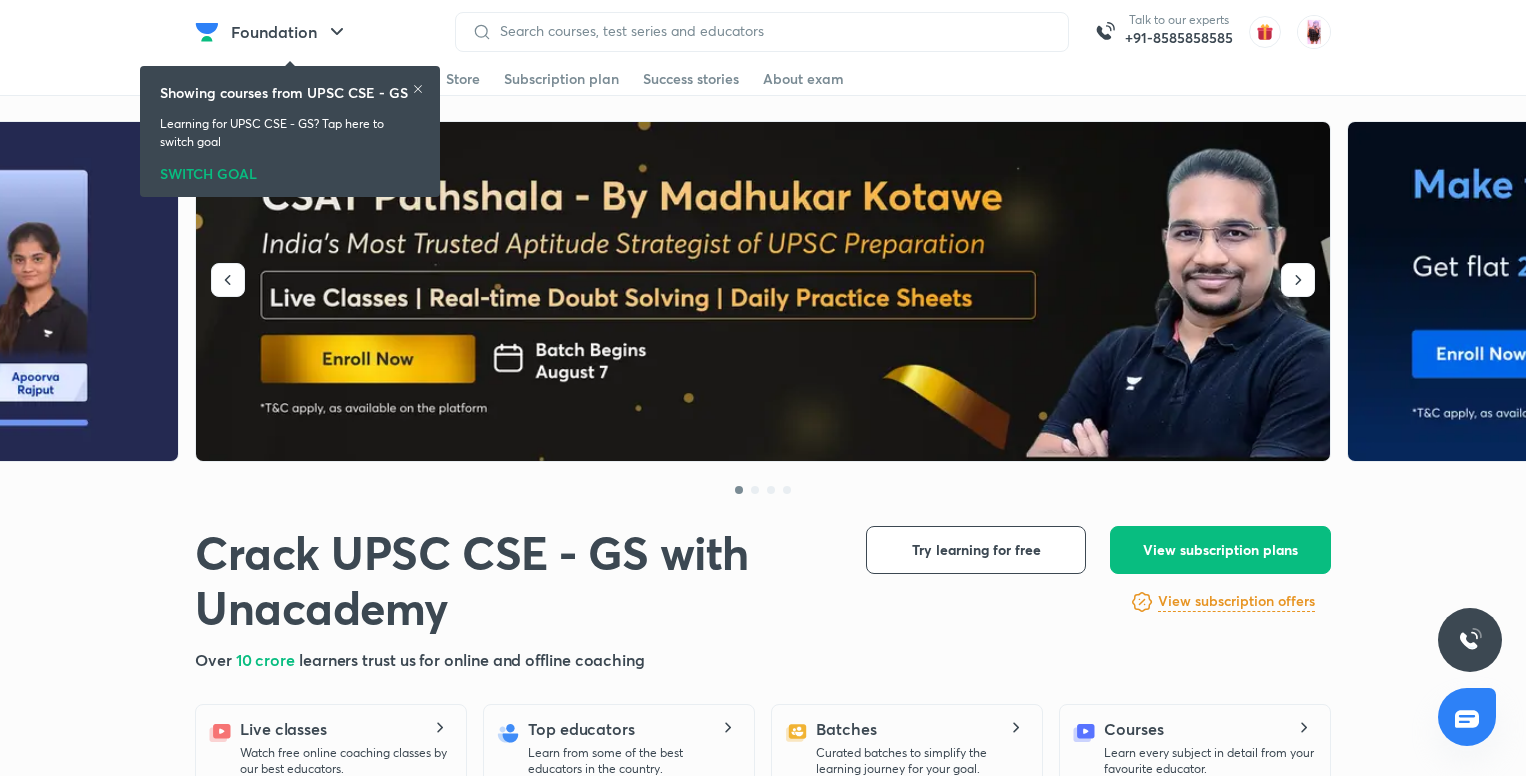 scroll, scrollTop: 0, scrollLeft: 0, axis: both 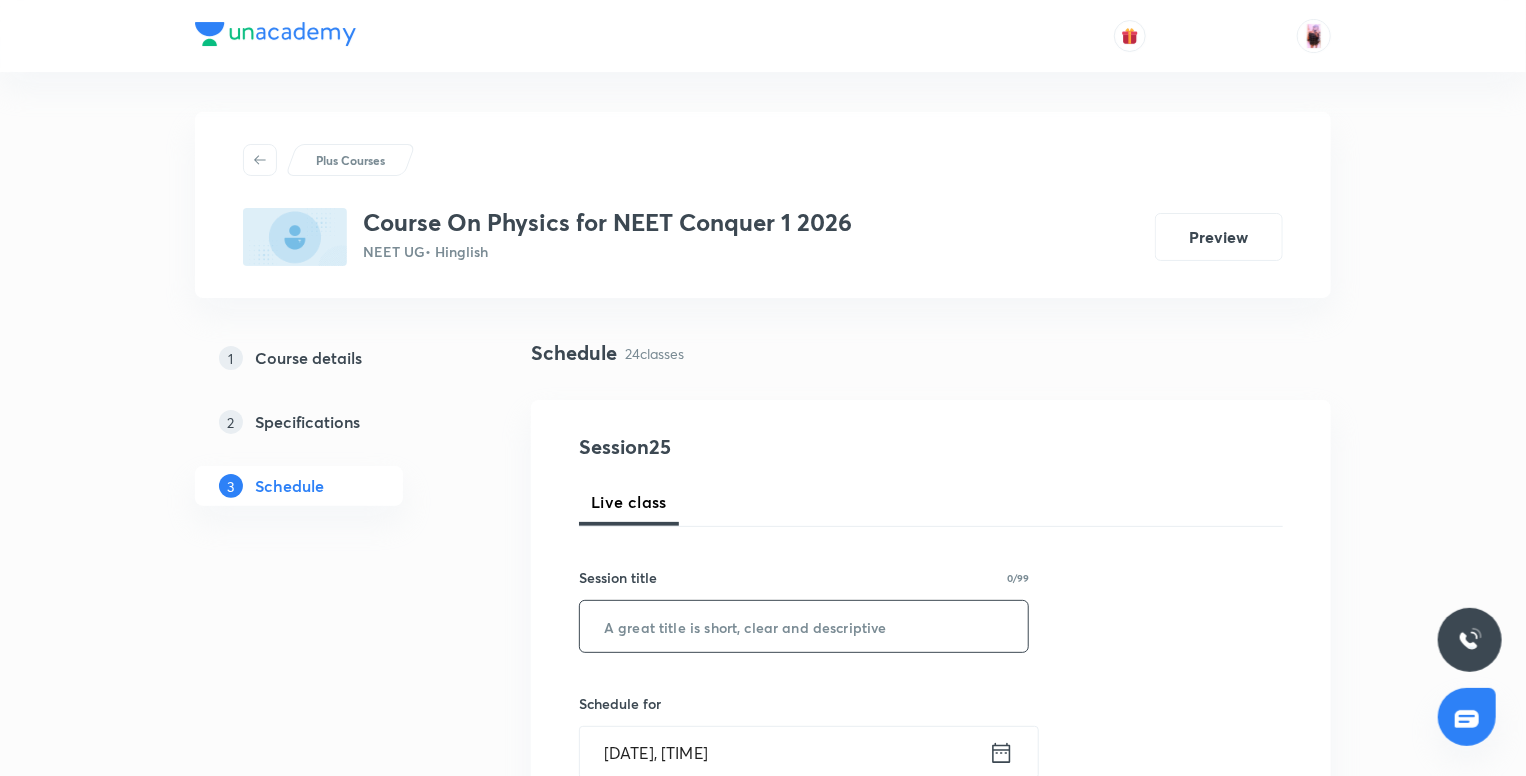 click at bounding box center [804, 626] 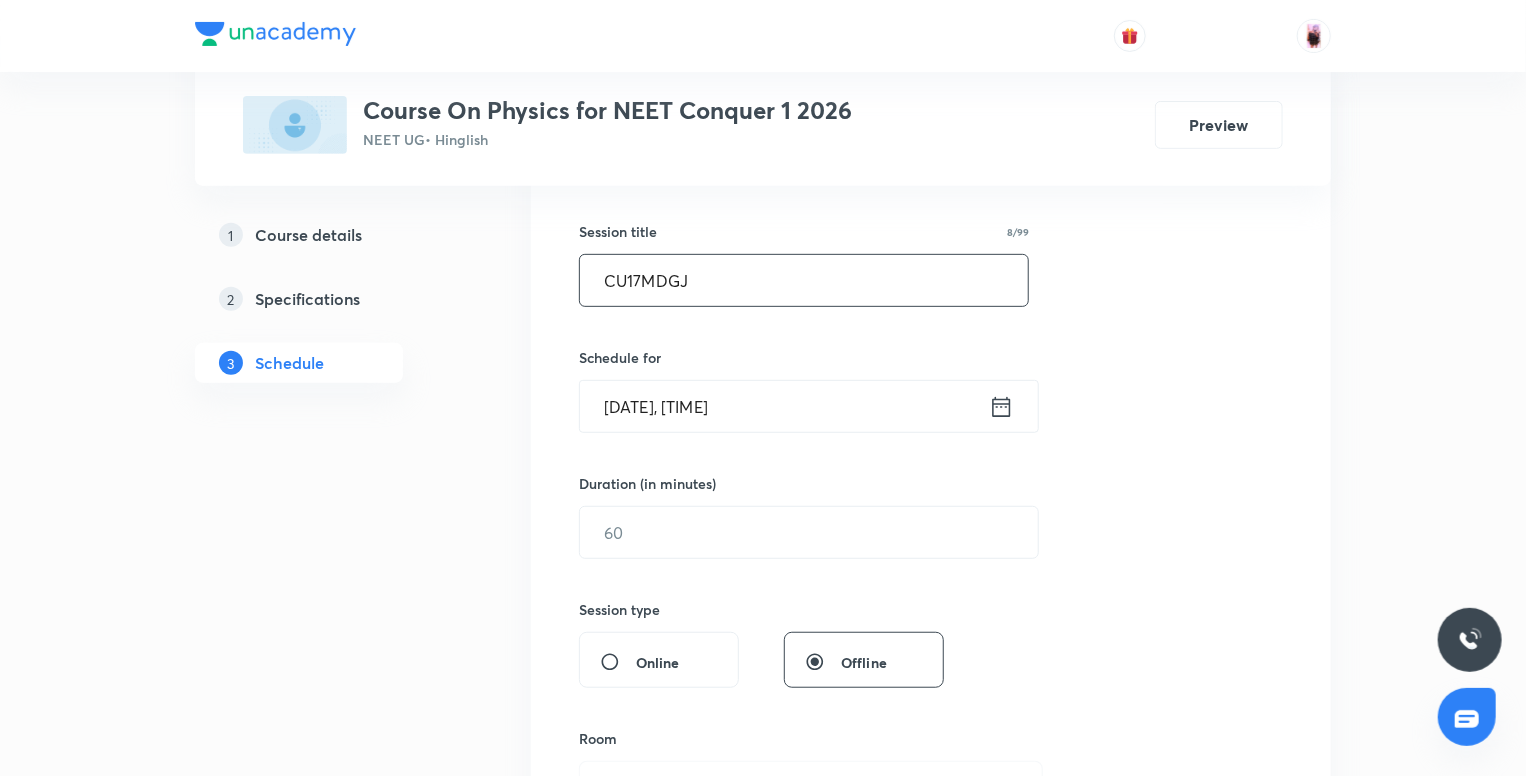 scroll, scrollTop: 347, scrollLeft: 0, axis: vertical 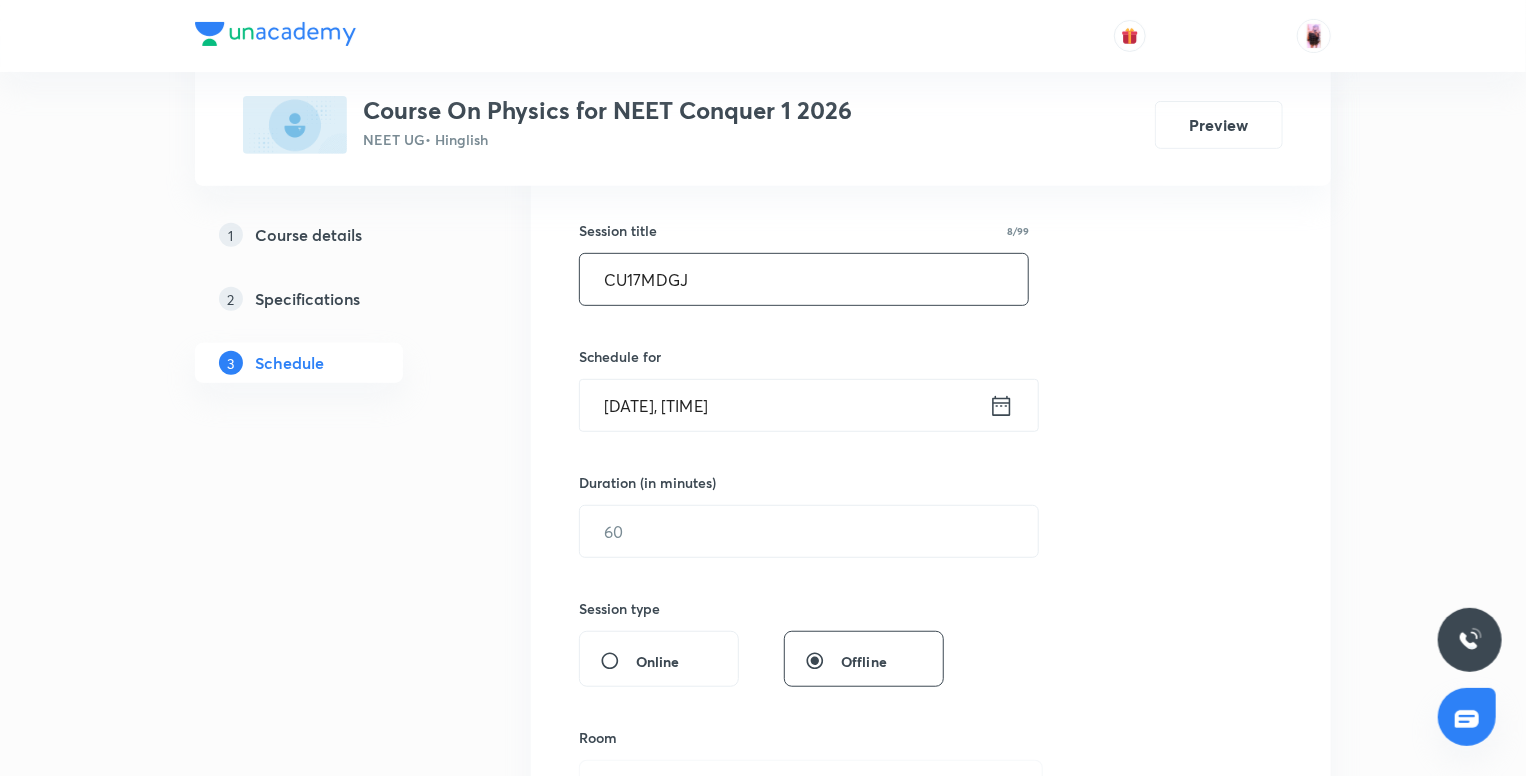 type on "CU17MDGJ" 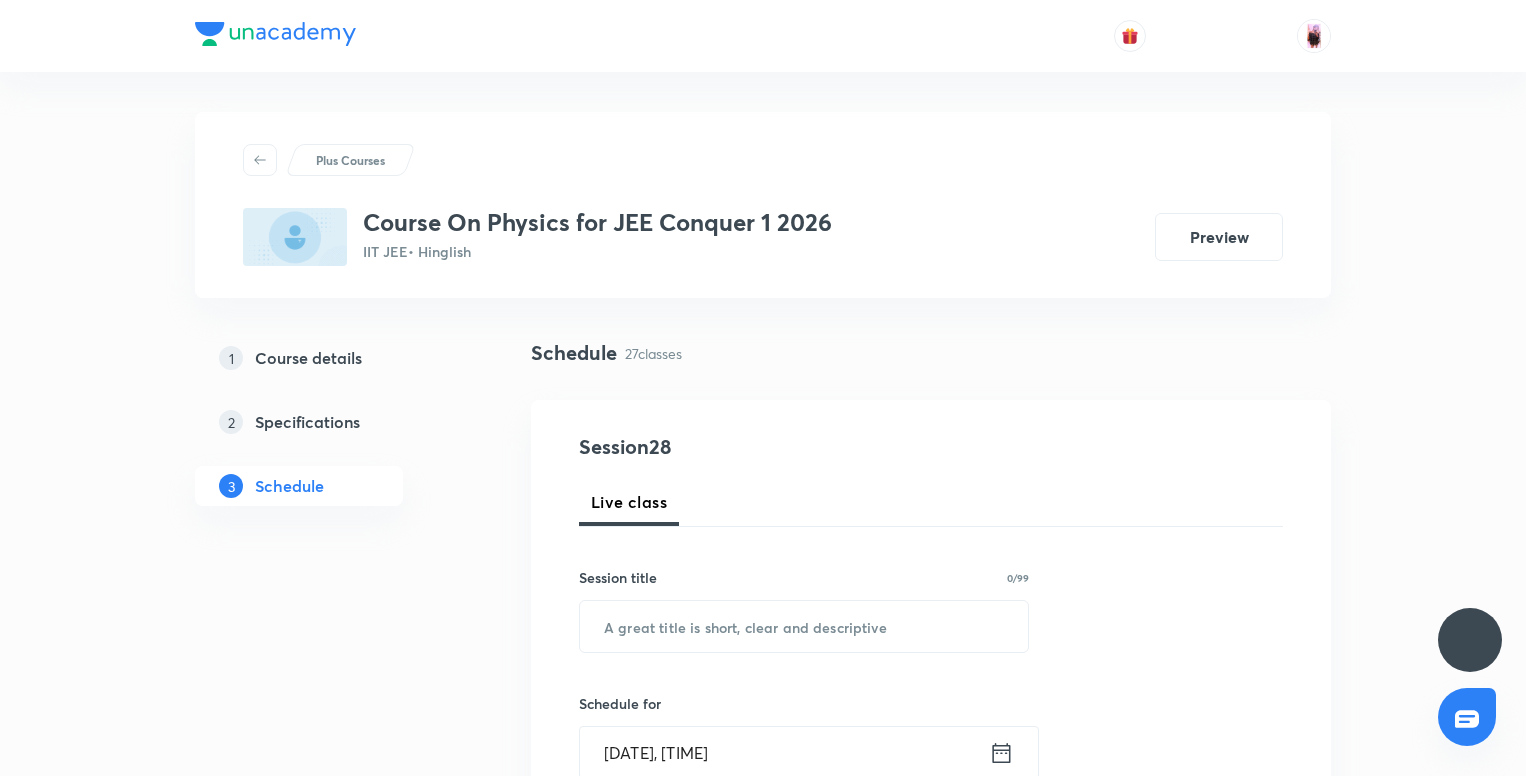 scroll, scrollTop: 0, scrollLeft: 0, axis: both 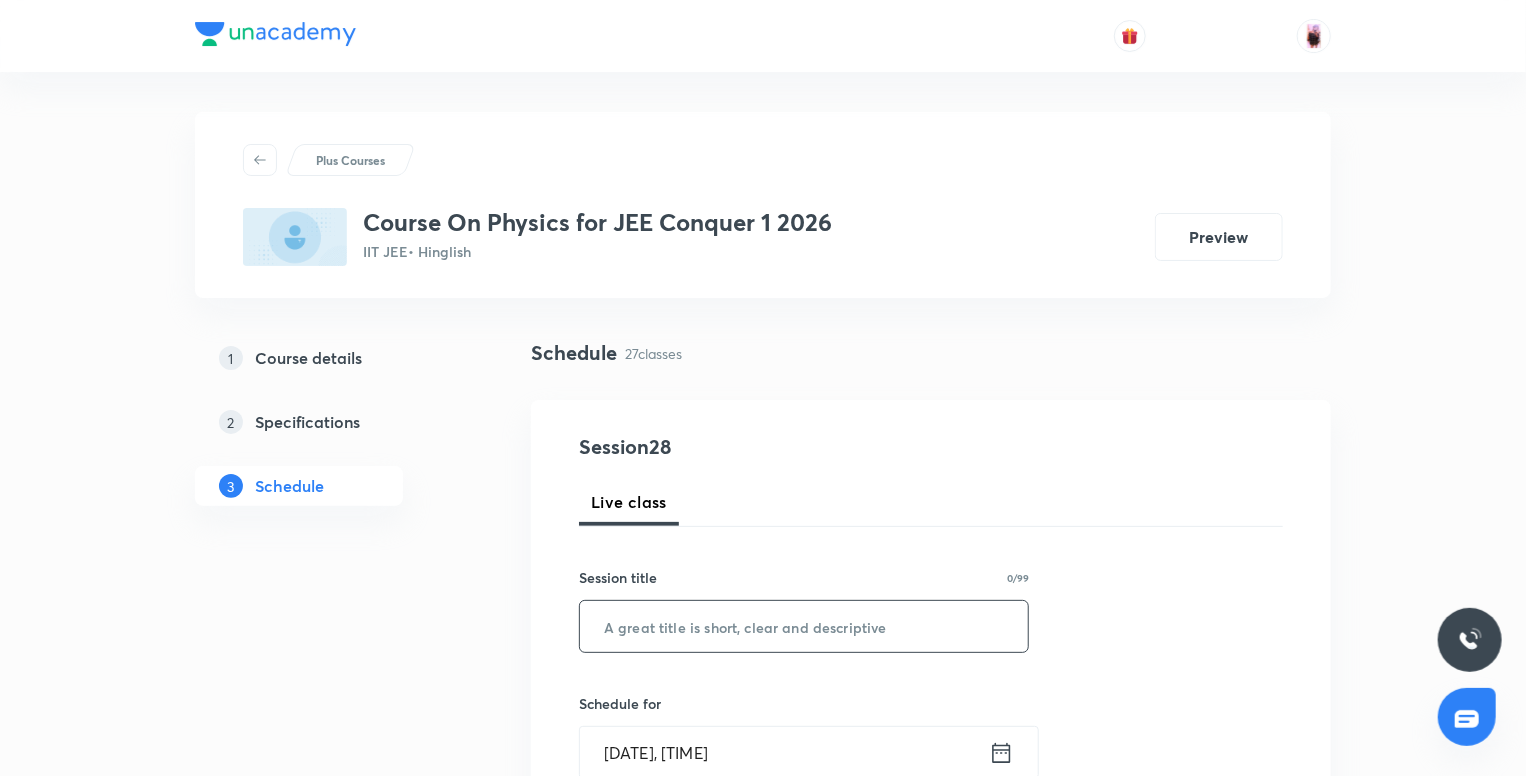 click at bounding box center (804, 626) 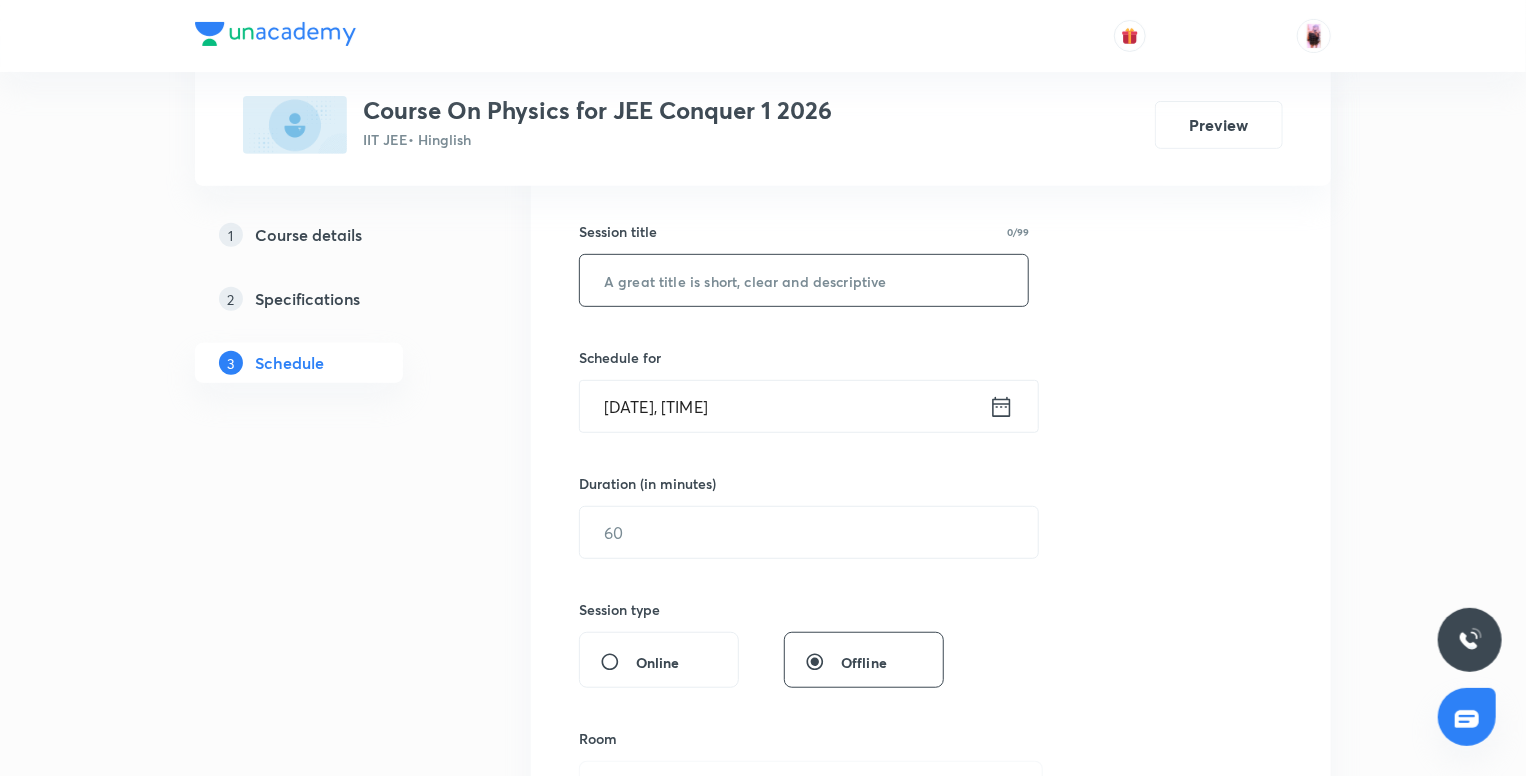 scroll, scrollTop: 348, scrollLeft: 0, axis: vertical 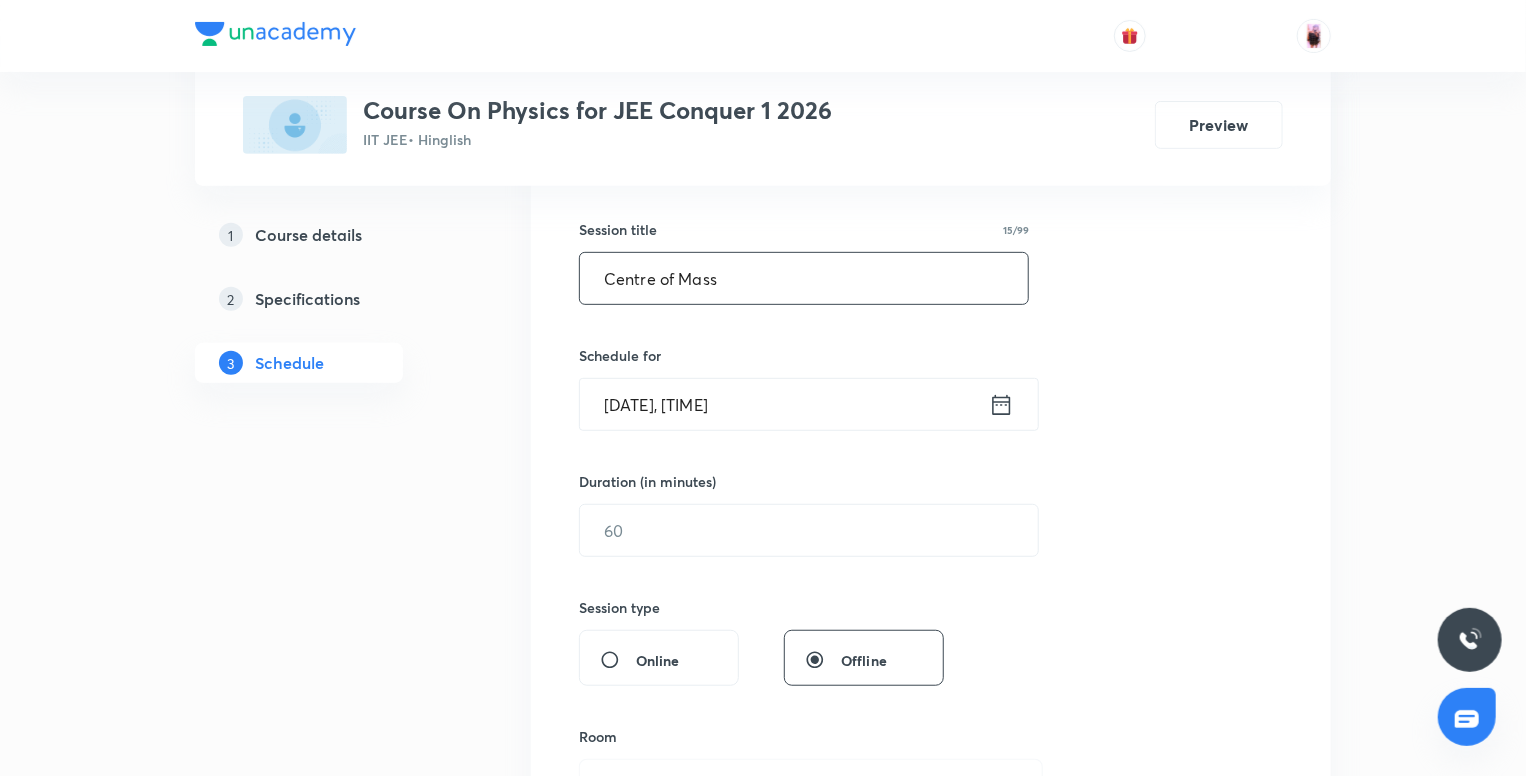 type on "Centre of Mass" 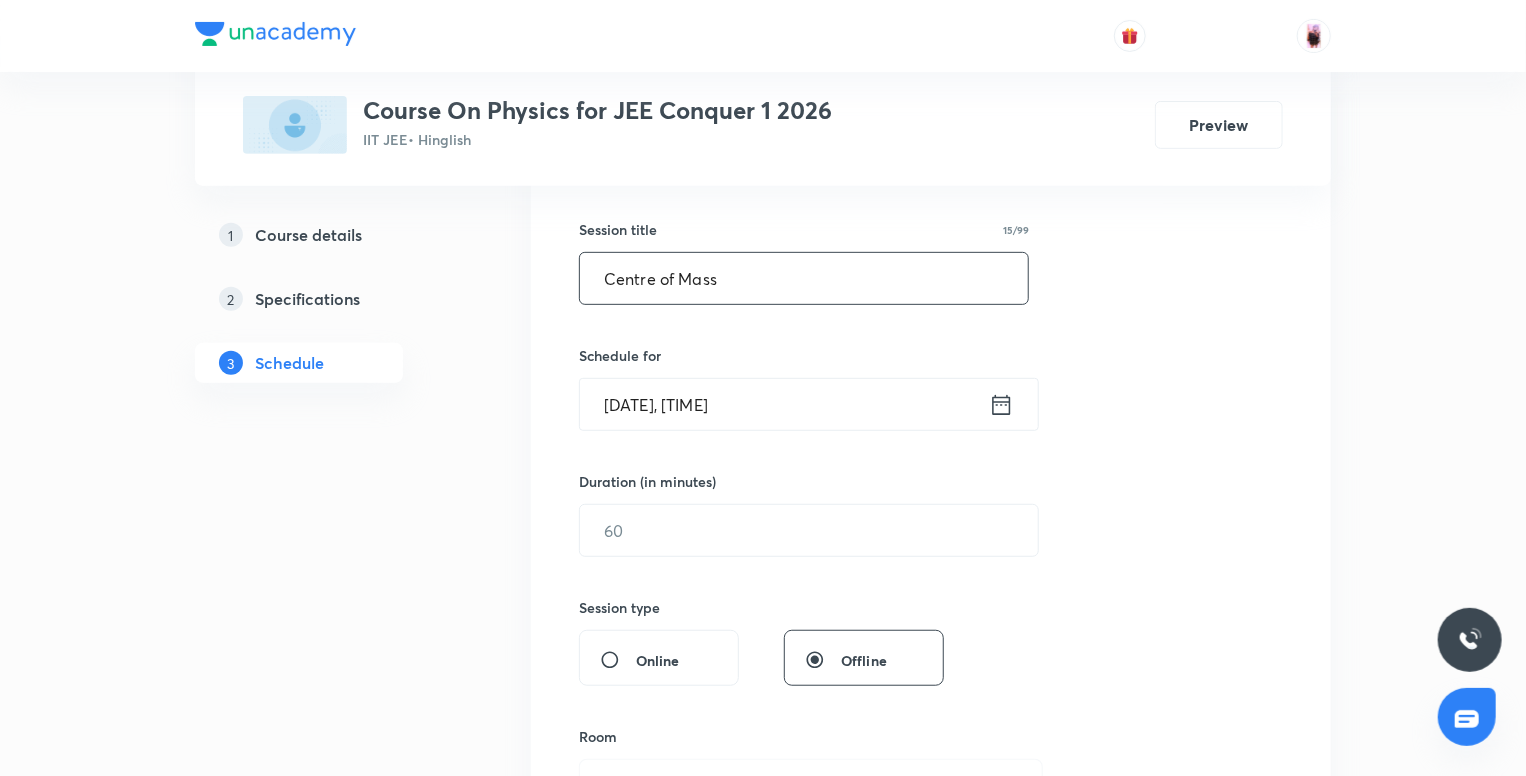 click on "[DATE], [TIME]" at bounding box center [784, 404] 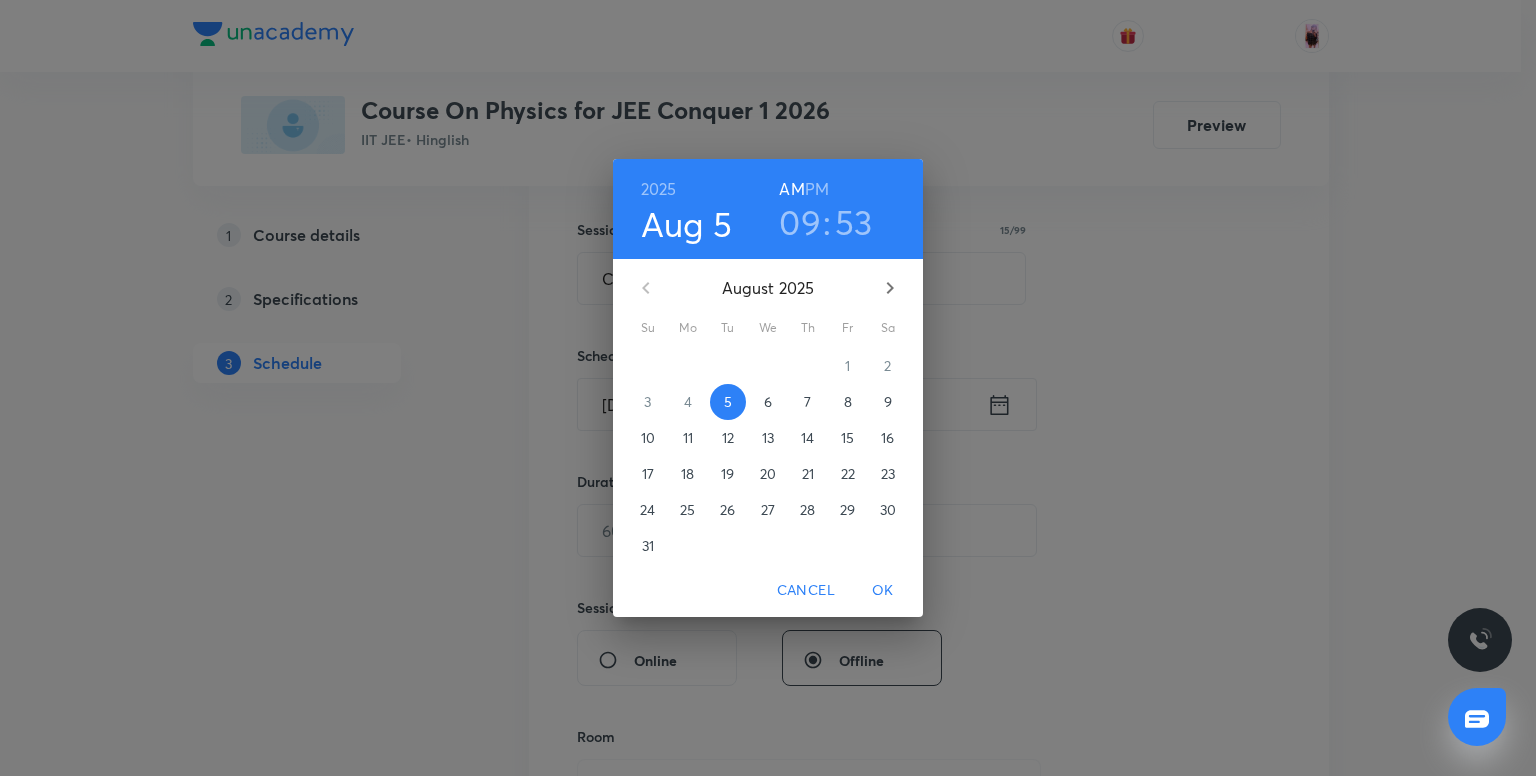 click on "09" at bounding box center [800, 222] 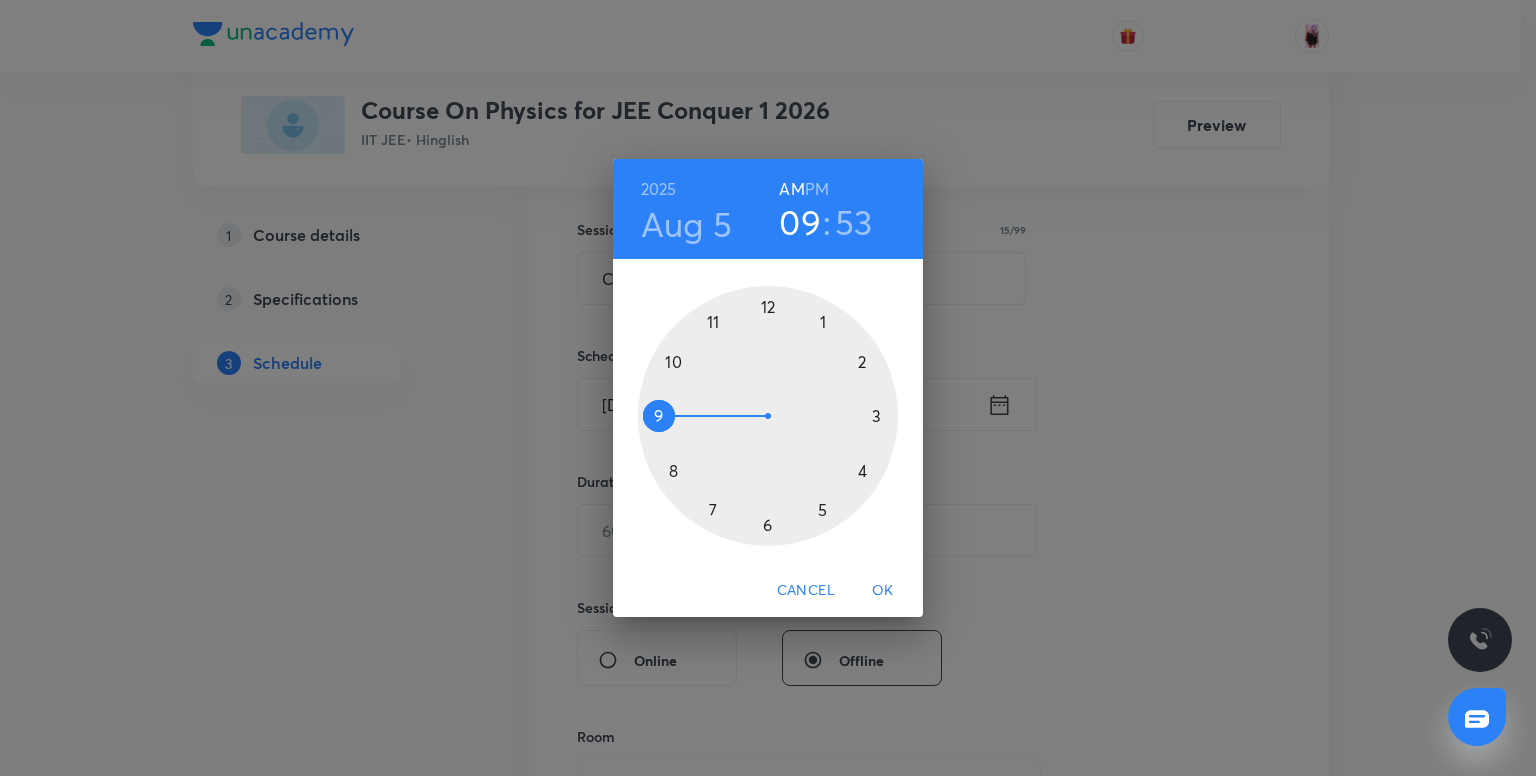 click at bounding box center [768, 416] 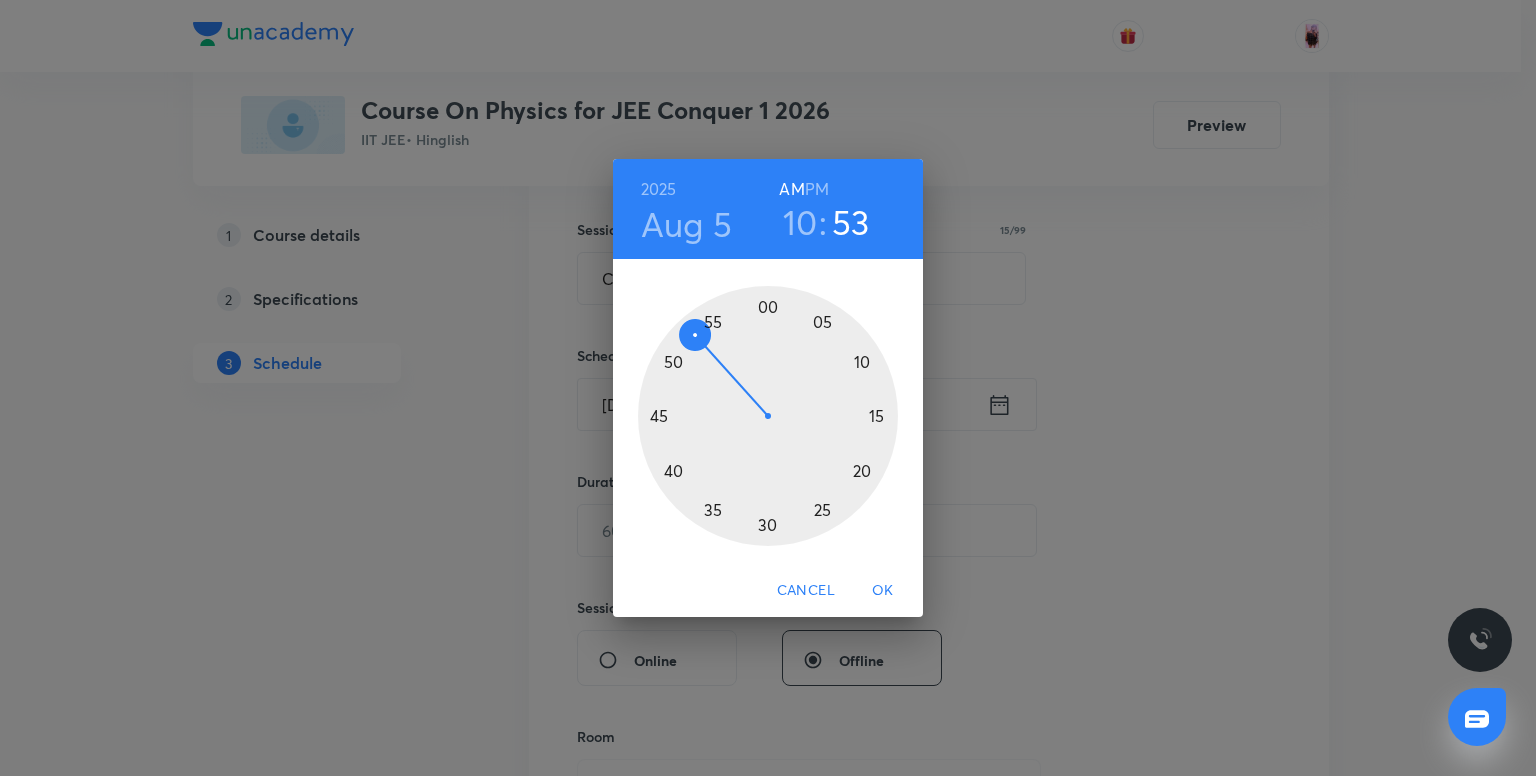 click at bounding box center (768, 416) 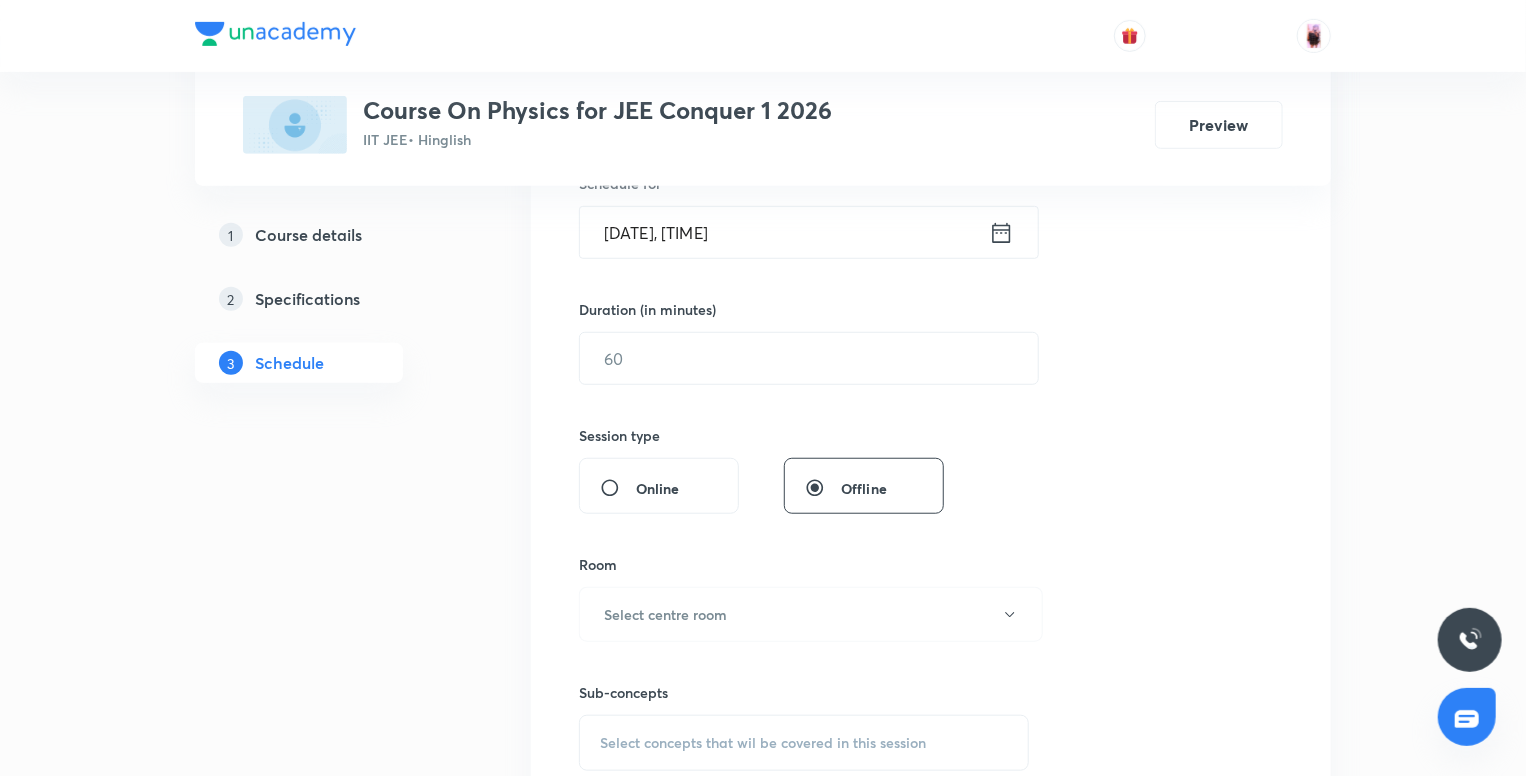 scroll, scrollTop: 524, scrollLeft: 0, axis: vertical 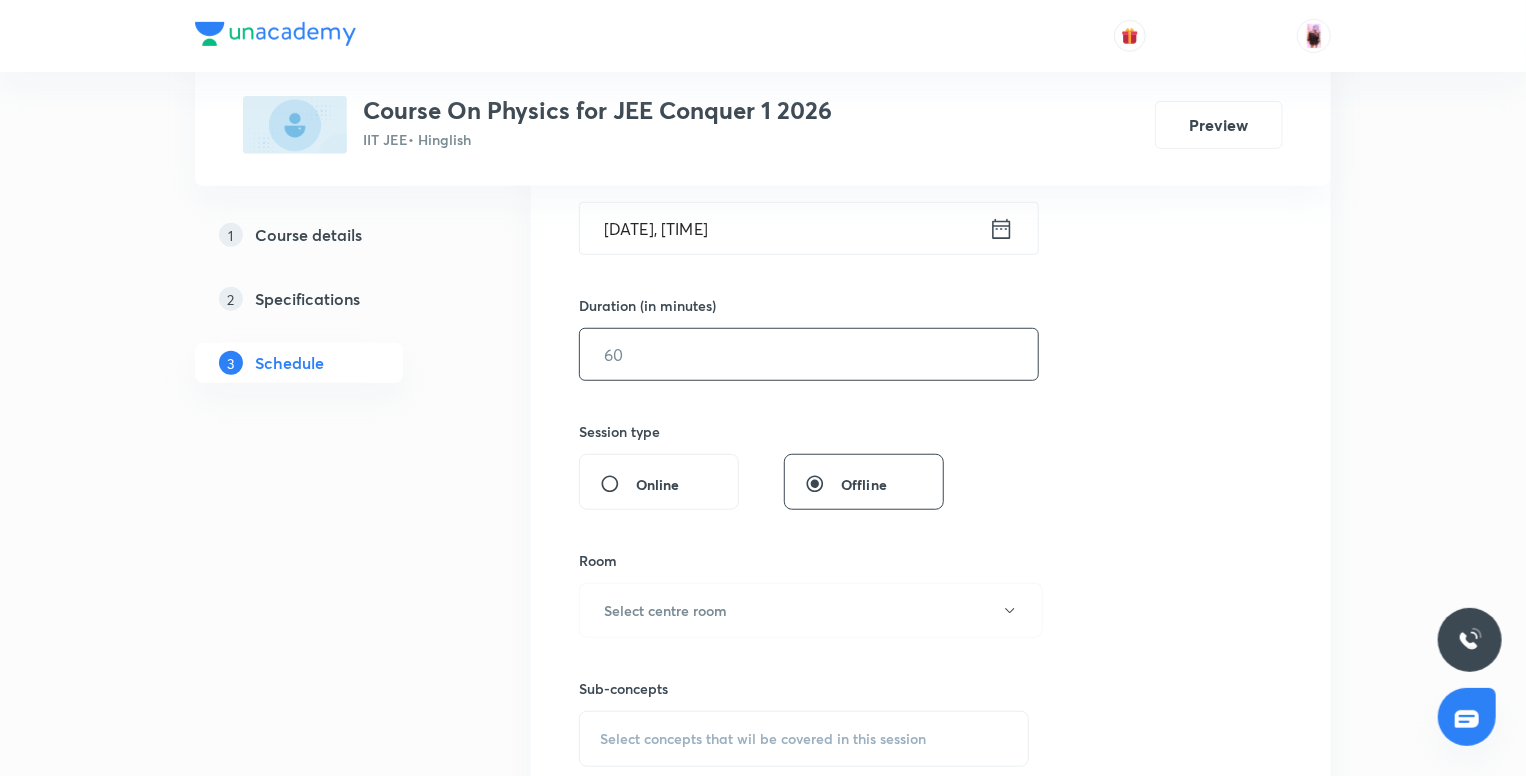 click at bounding box center (809, 354) 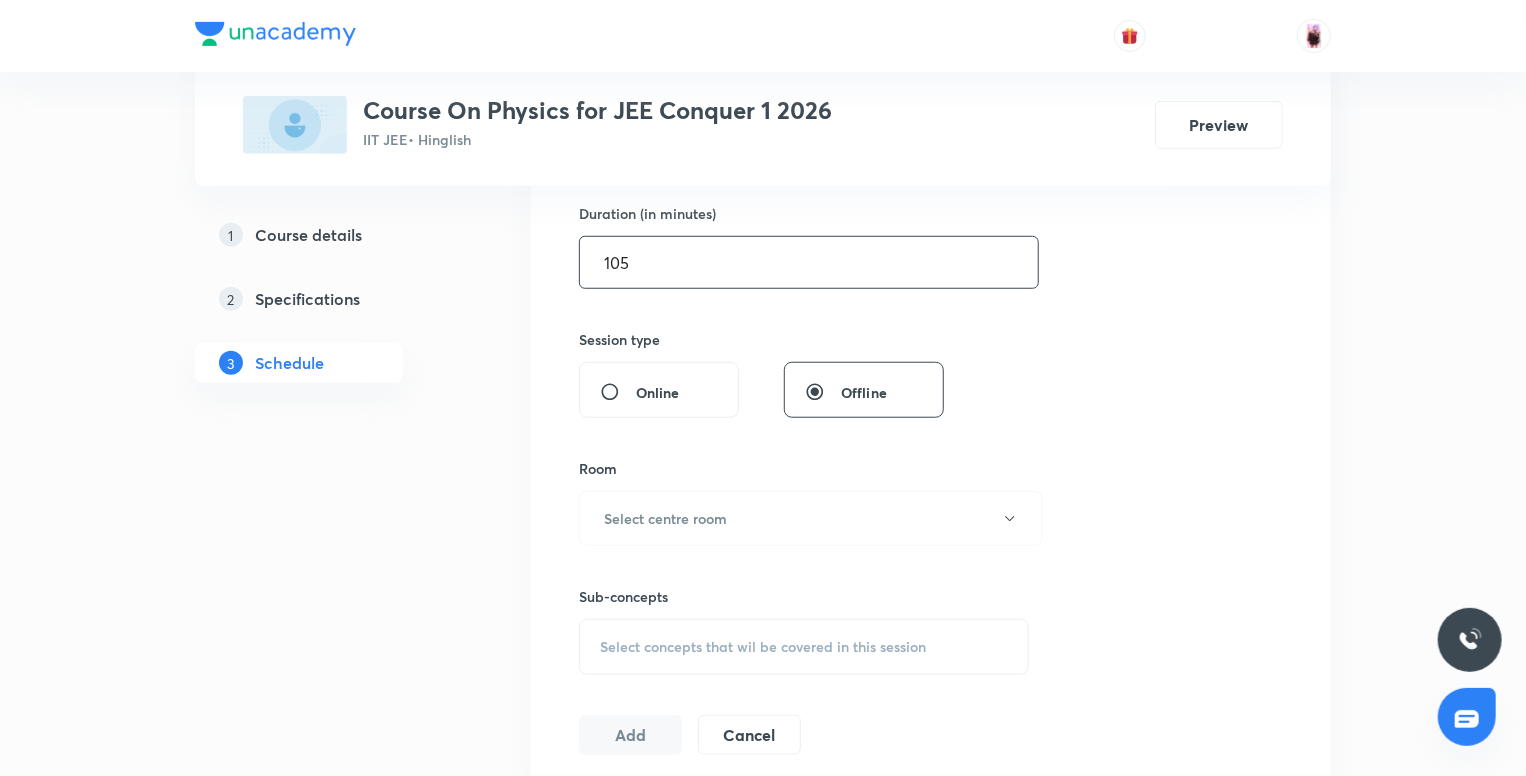 scroll, scrollTop: 624, scrollLeft: 0, axis: vertical 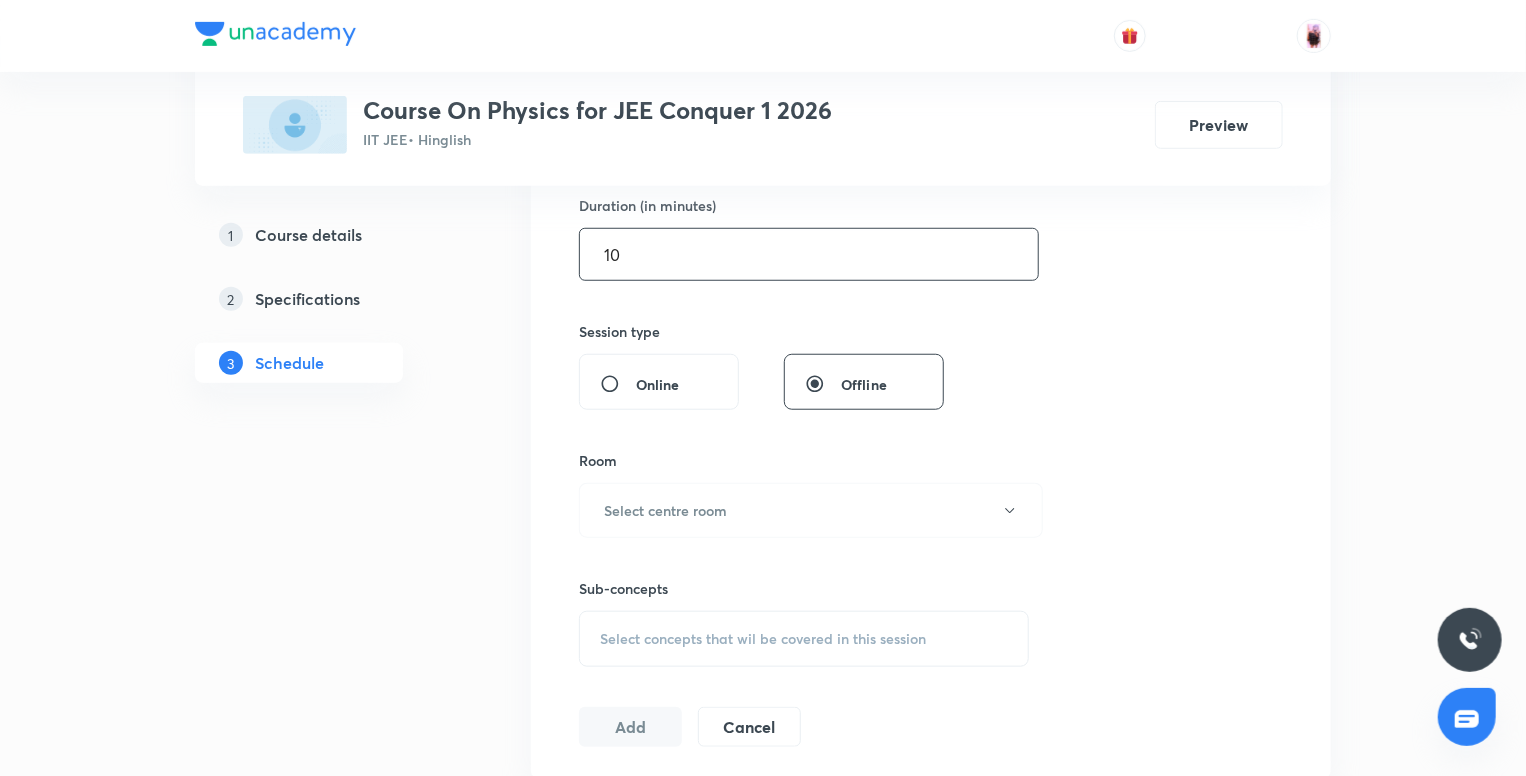 type on "1" 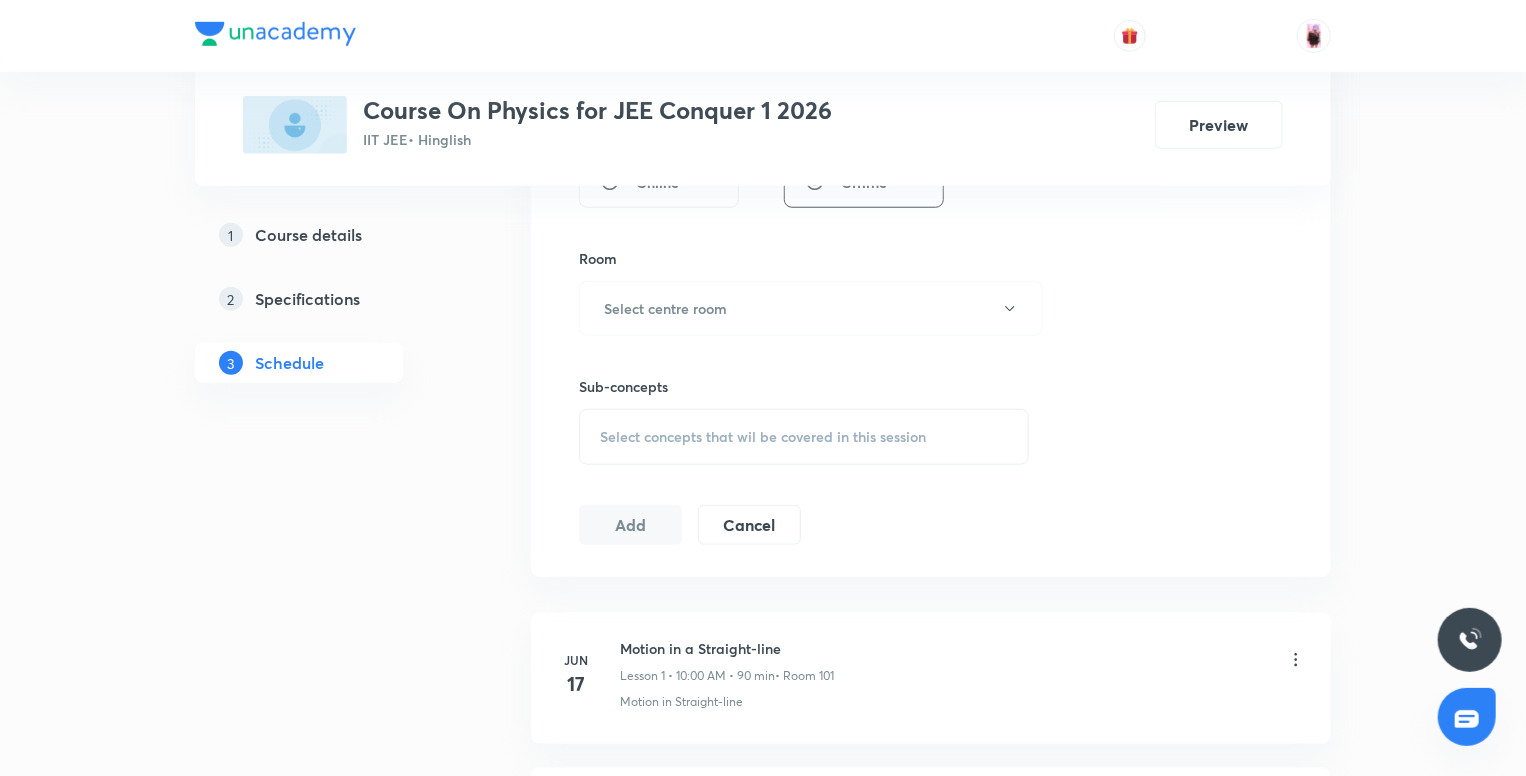 scroll, scrollTop: 828, scrollLeft: 0, axis: vertical 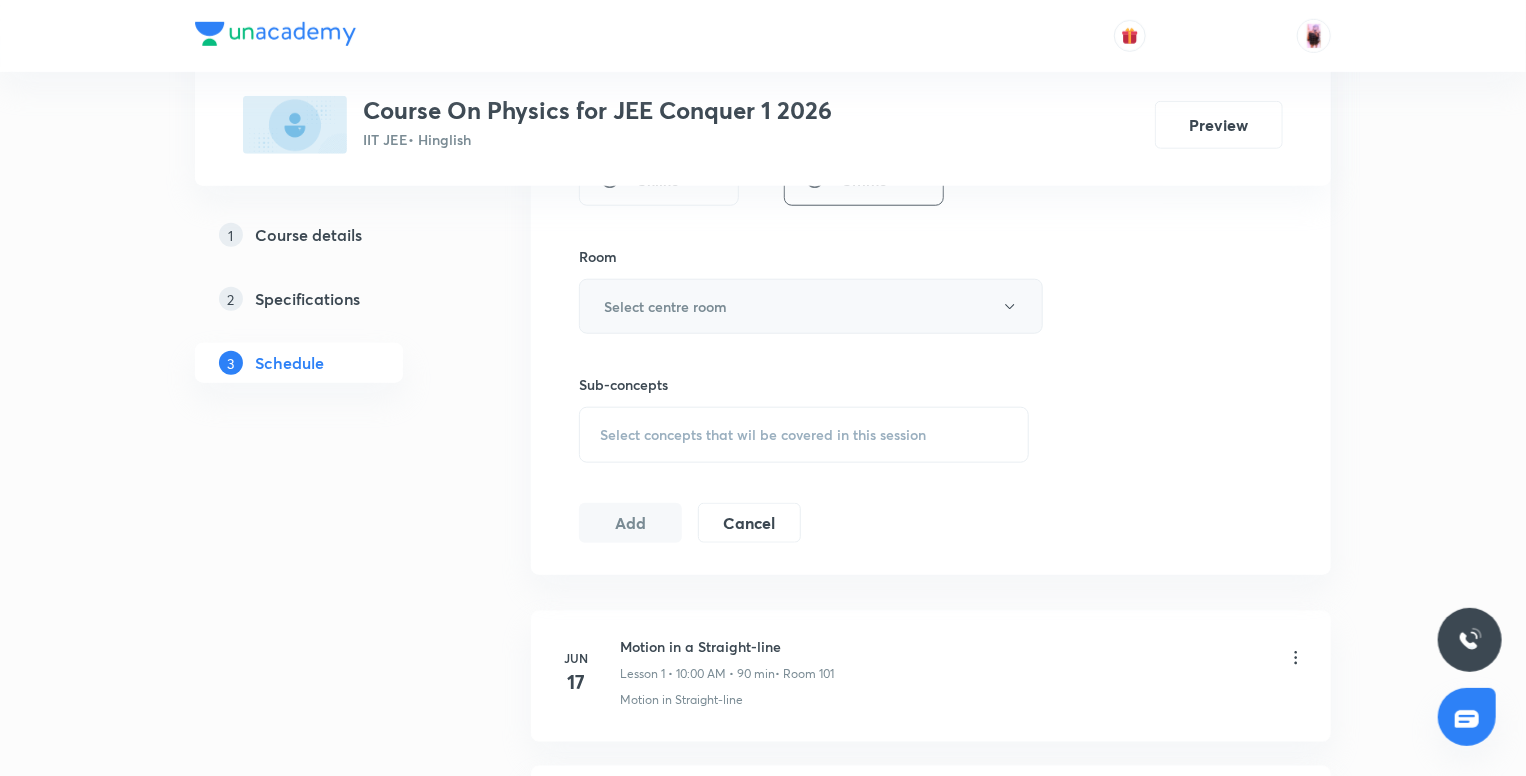 type on "90" 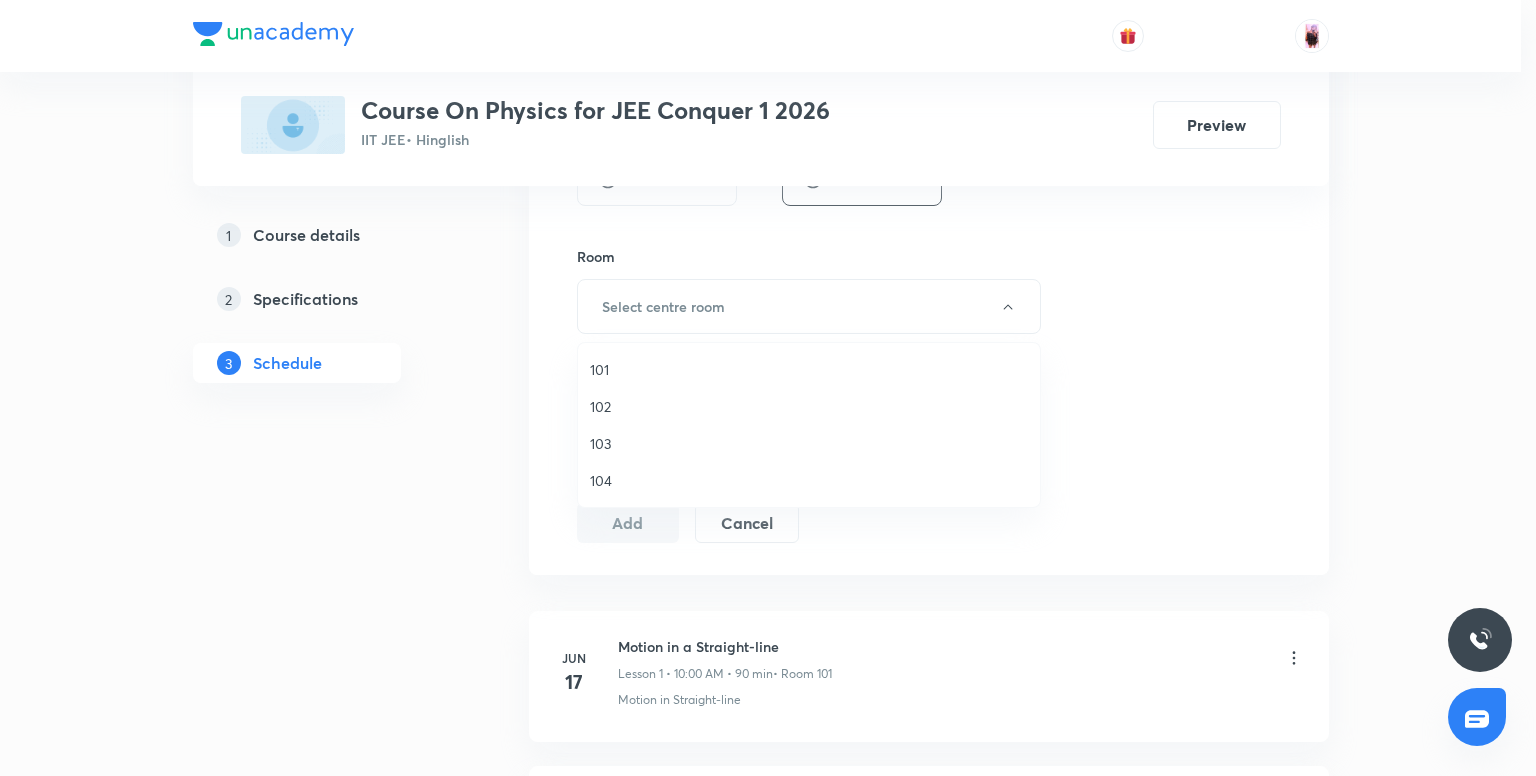 click on "101" at bounding box center [809, 369] 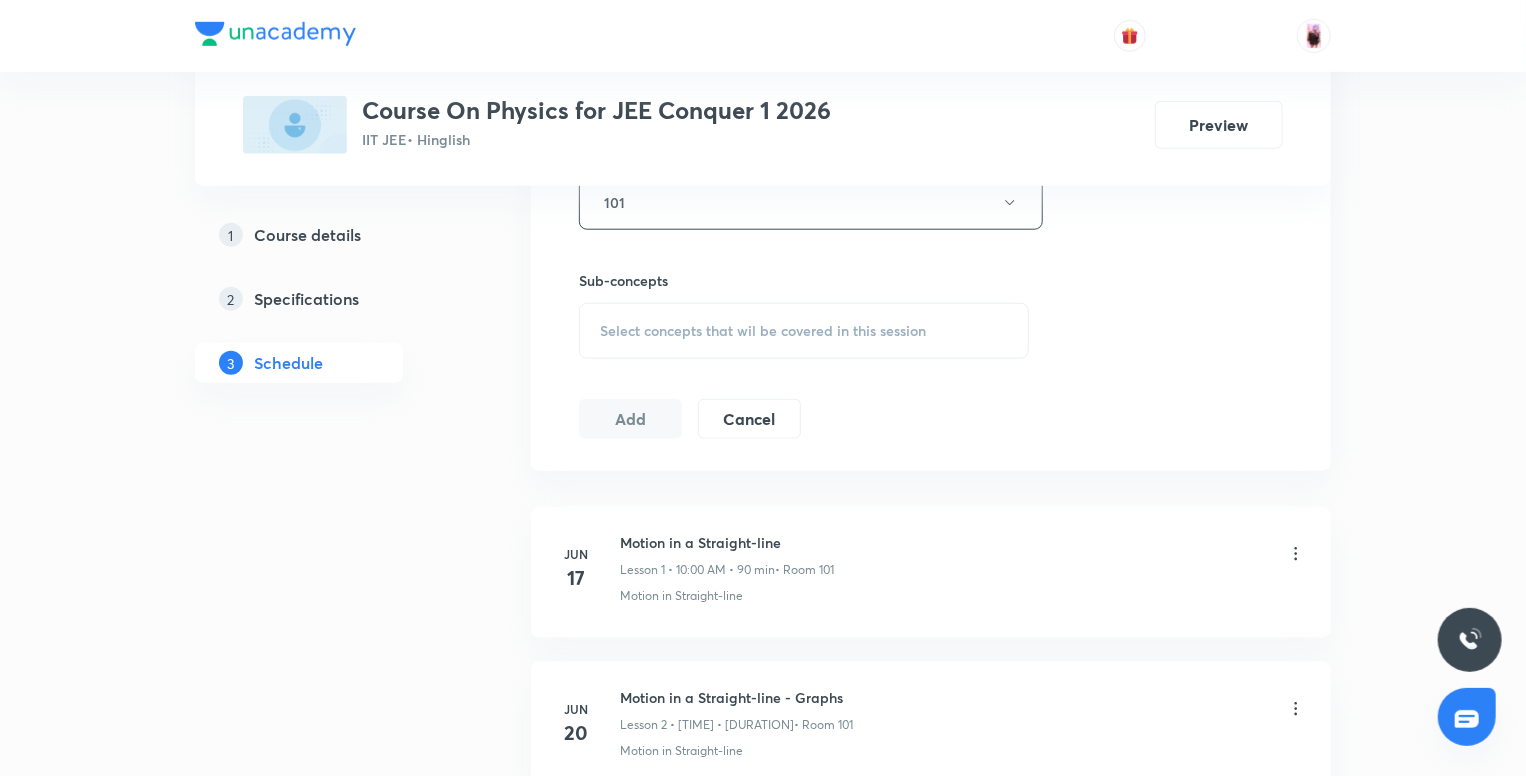 scroll, scrollTop: 934, scrollLeft: 0, axis: vertical 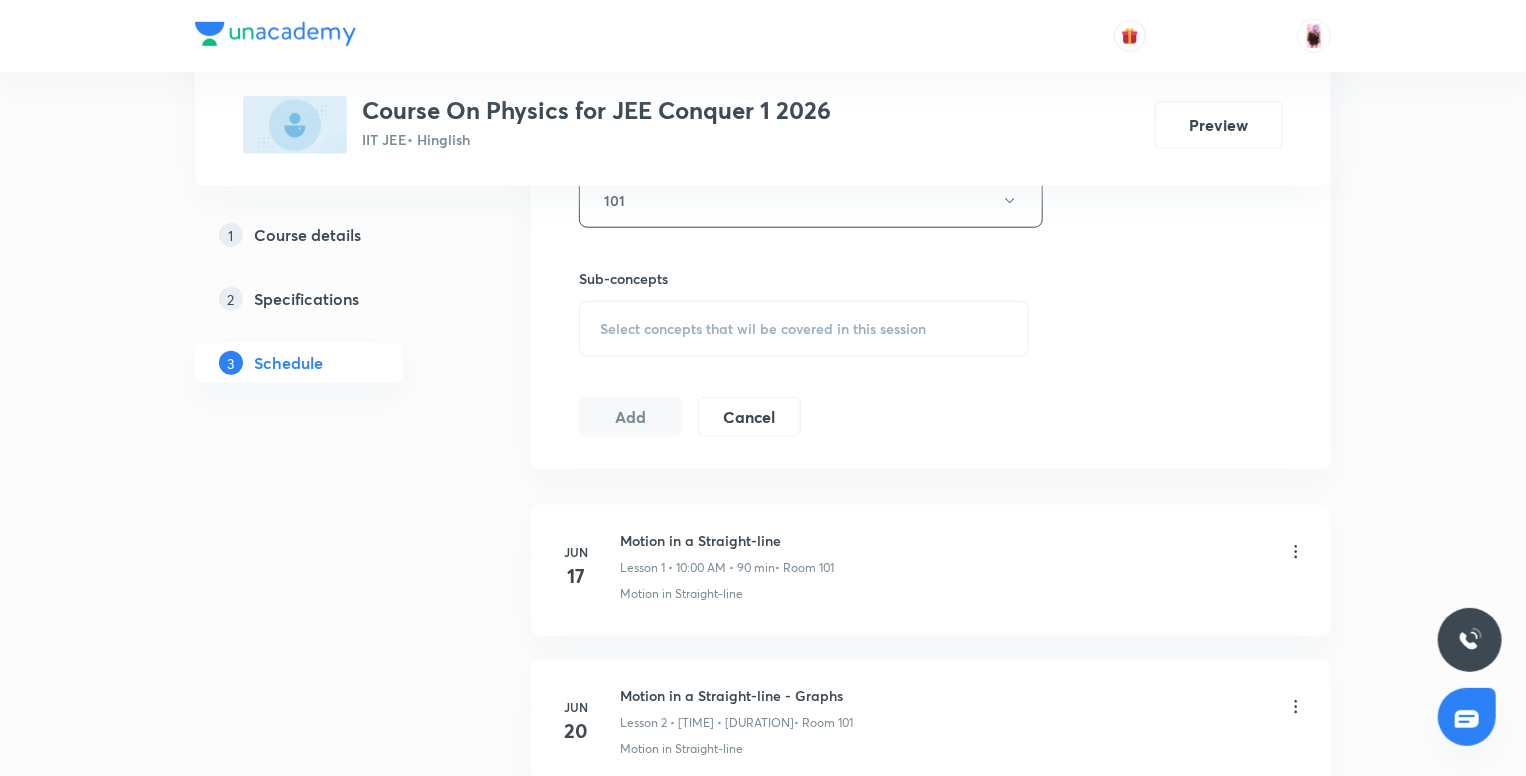click on "Select concepts that wil be covered in this session" at bounding box center [804, 329] 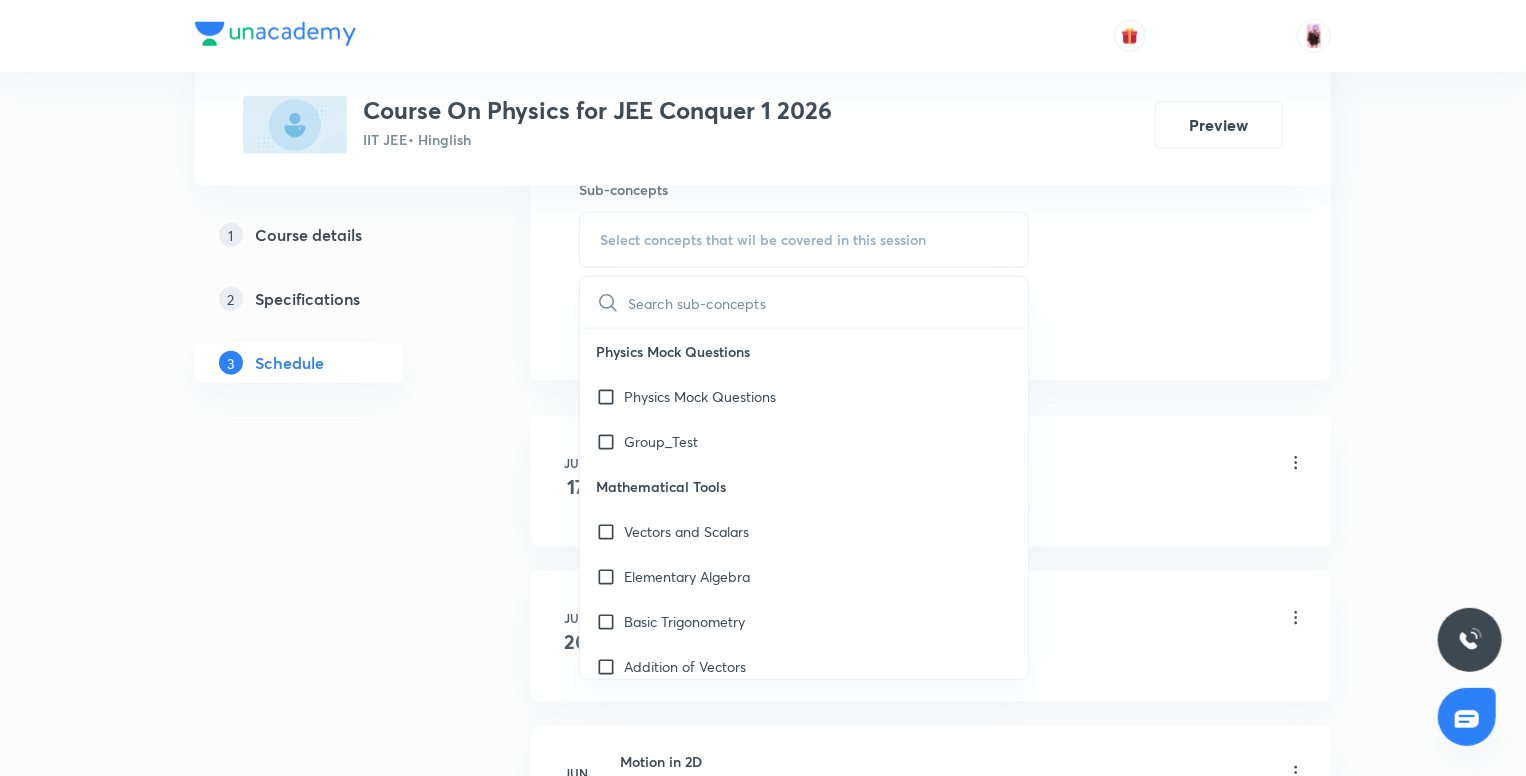 scroll, scrollTop: 964, scrollLeft: 0, axis: vertical 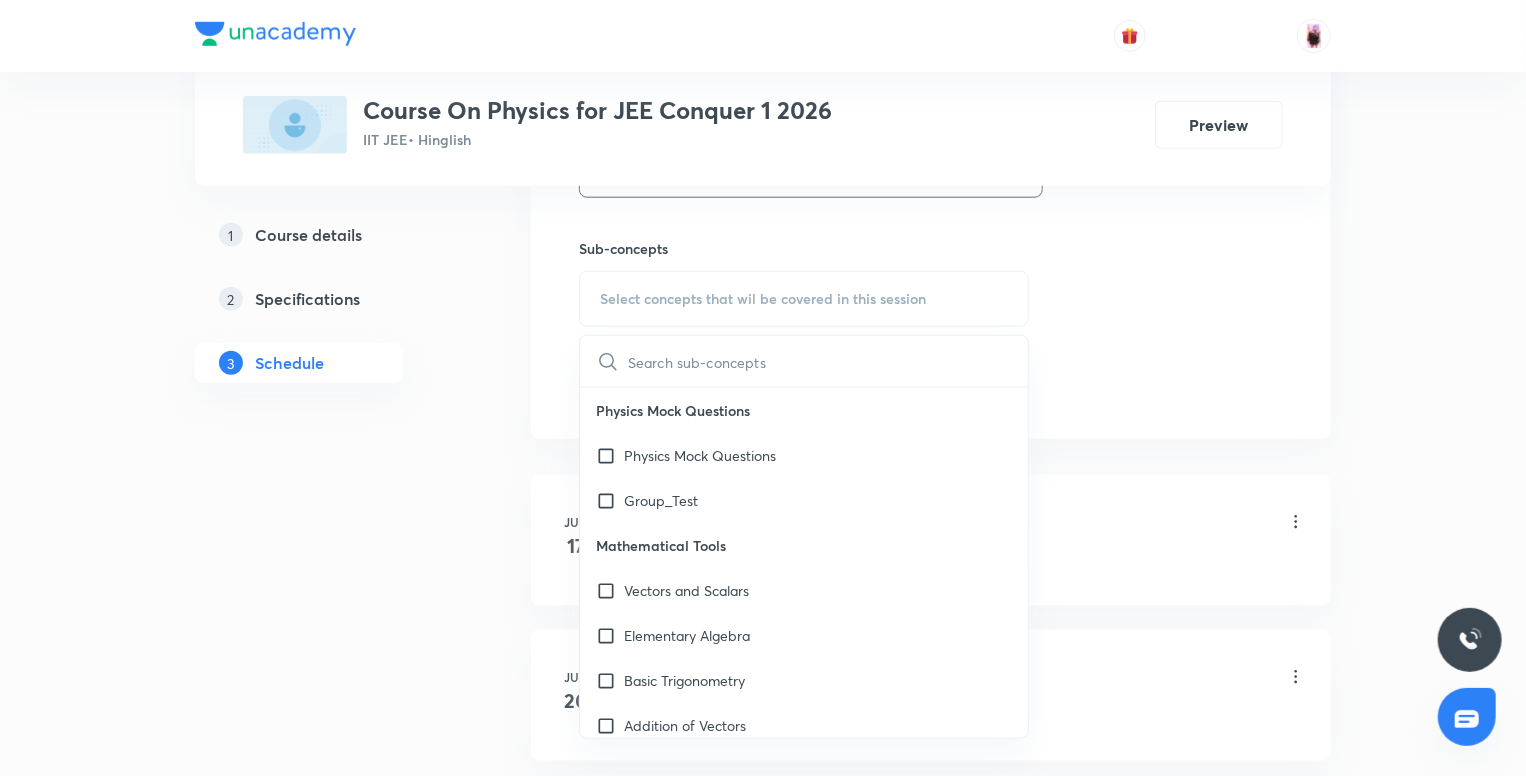 click at bounding box center [828, 361] 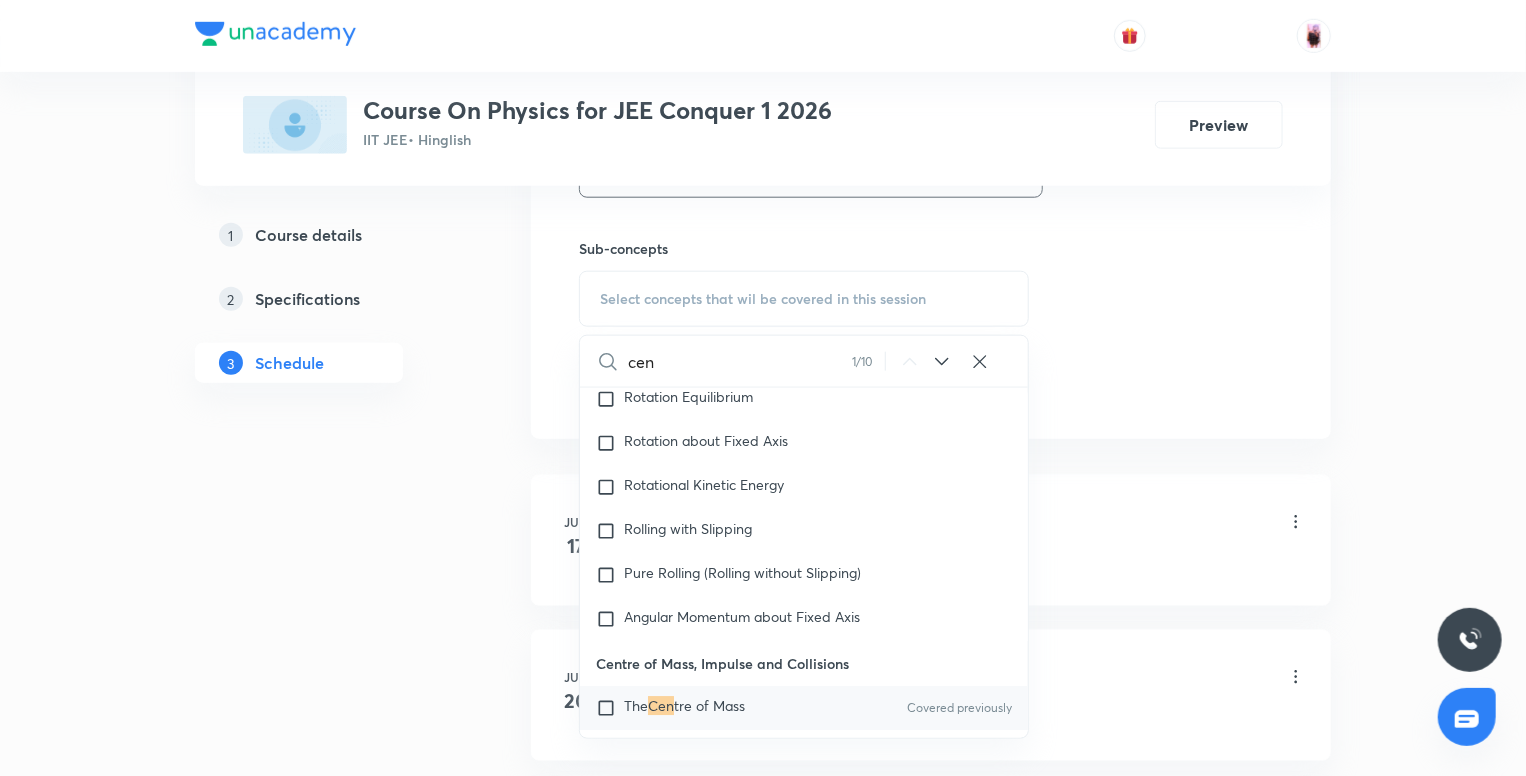 scroll, scrollTop: 7084, scrollLeft: 0, axis: vertical 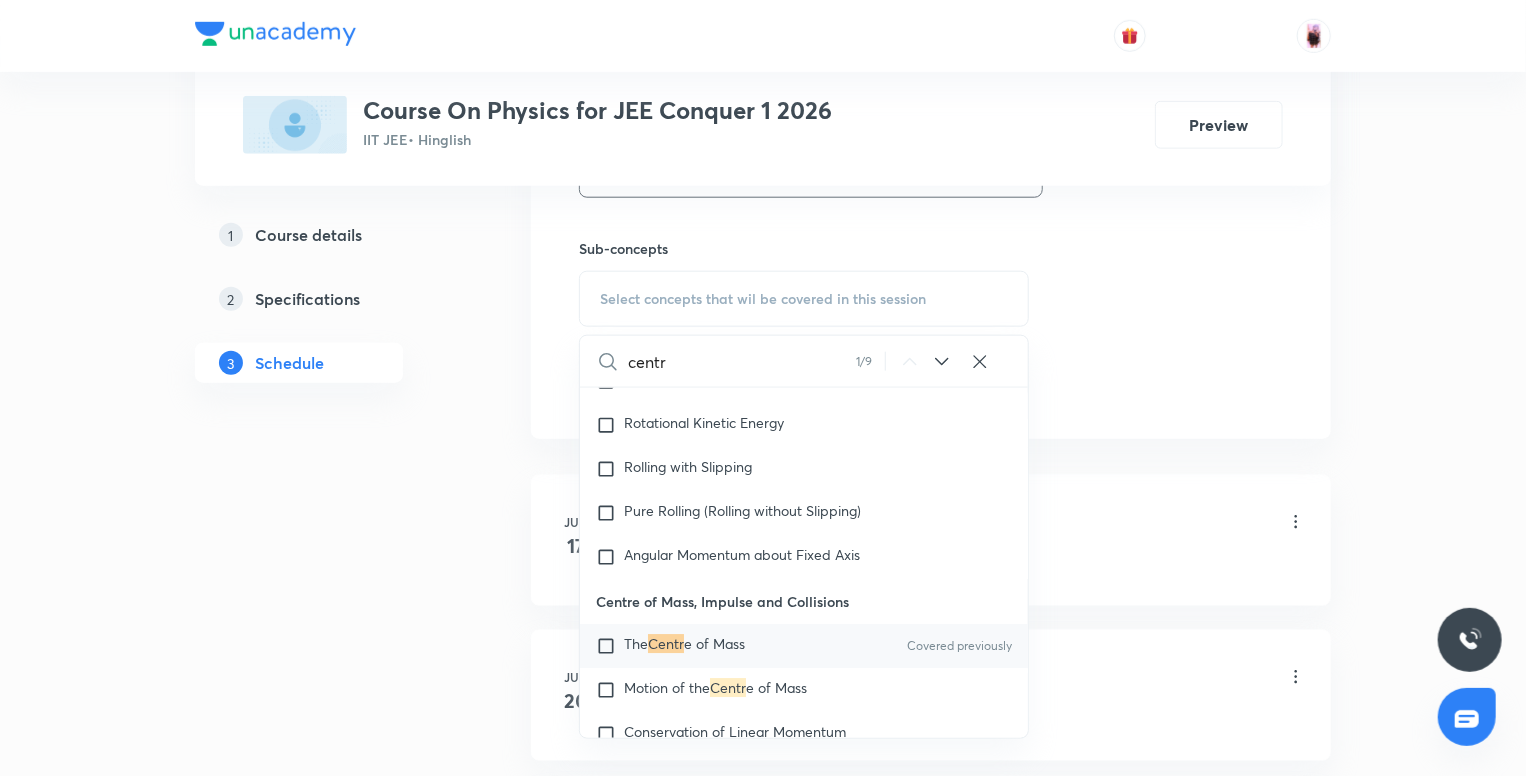 type on "centr" 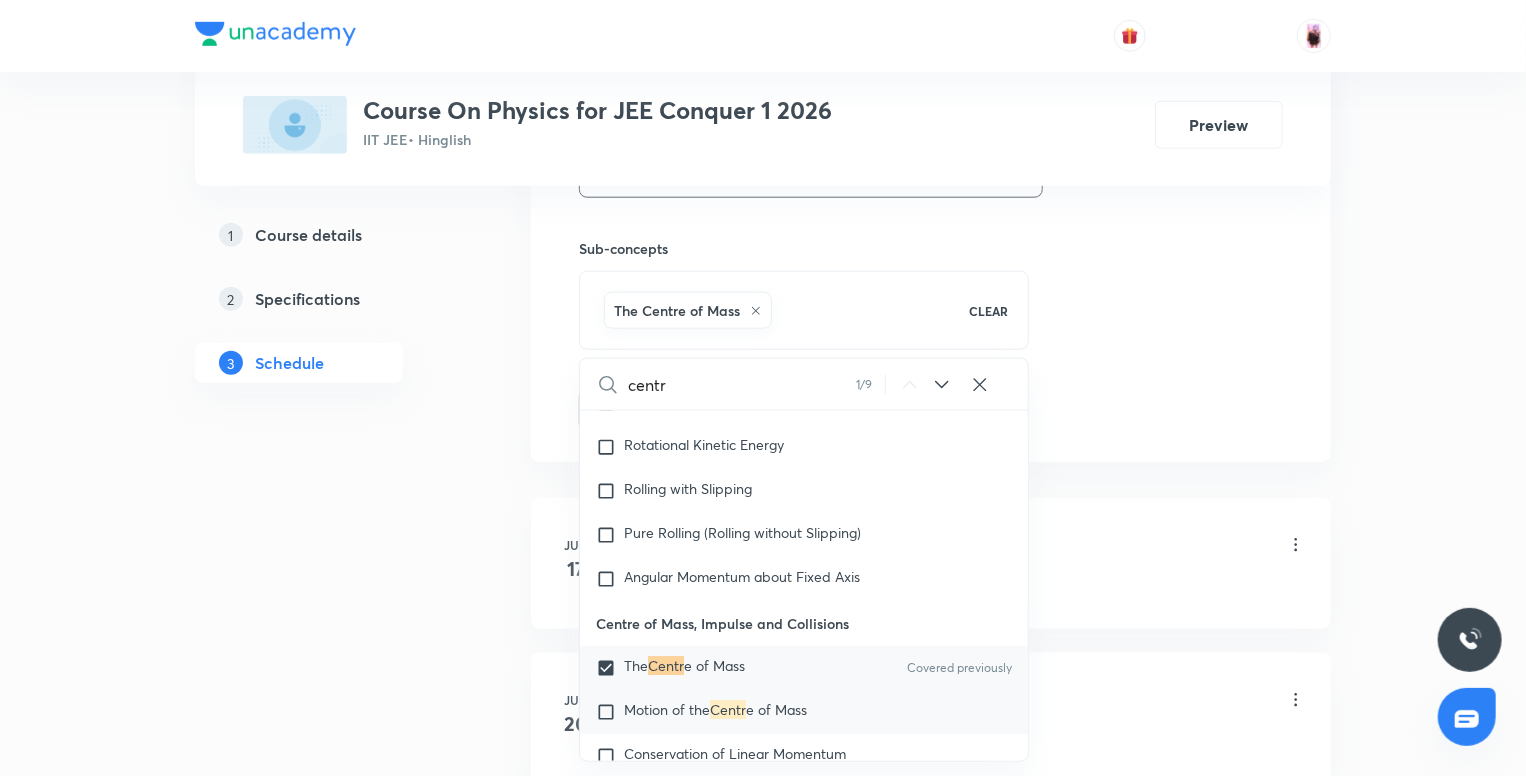 click at bounding box center [610, 713] 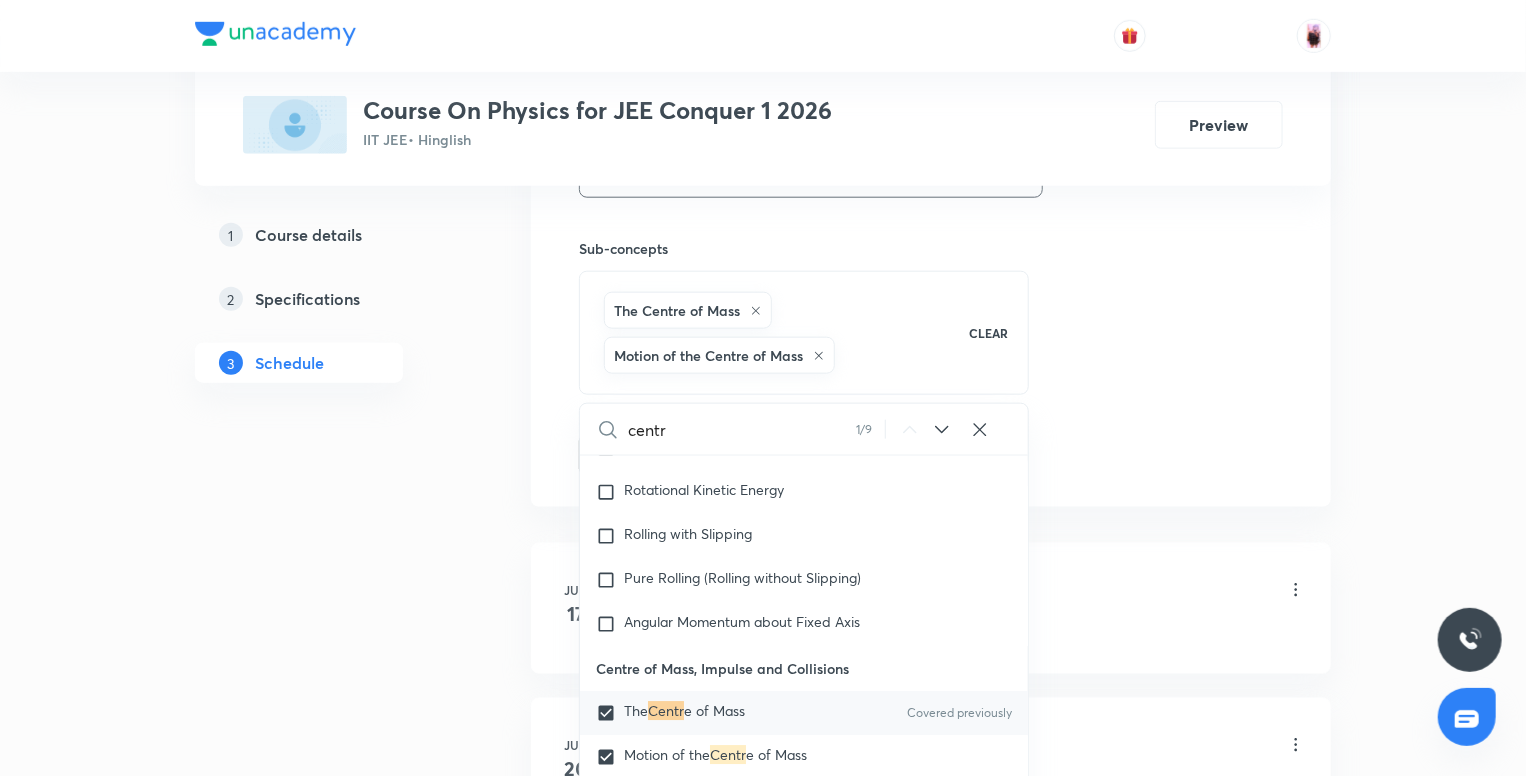 click on "Plus Courses Course On Physics for JEE Conquer 1 2026 IIT JEE  • Hinglish Preview 1 Course details 2 Specifications 3 Schedule Schedule 27  classes Session  28 Live class Session title 15/99 Centre of Mass ​ Schedule for Aug 5, 2025, 10:05 AM ​ Duration (in minutes) 90 ​   Session type Online Offline Room 101 Sub-concepts The Centre of Mass Motion of the Centre of Mass CLEAR centr 1 / 9 ​ Physics Mock Questions Physics Mock Questions Group_Test Mathematical Tools Vectors and Scalars  Elementary Algebra Basic Trigonometry Addition of Vectors 2D and 3D Geometry Representation of Vector  Components of a Vector Functions Unit Vectors Differentiation Integration Rectangular Components of a Vector in Three Dimensions Position Vector Use of Differentiation & Integration in One Dimensional Motion Displacement Vector Derivatives of Equations of Motion by Calculus Vectors Product of Two Vectors Differentiation: Basic Formula and Rule Definite Integration and Area Under The Curve Maxima and Minima Chain Rule e" at bounding box center [763, 2003] 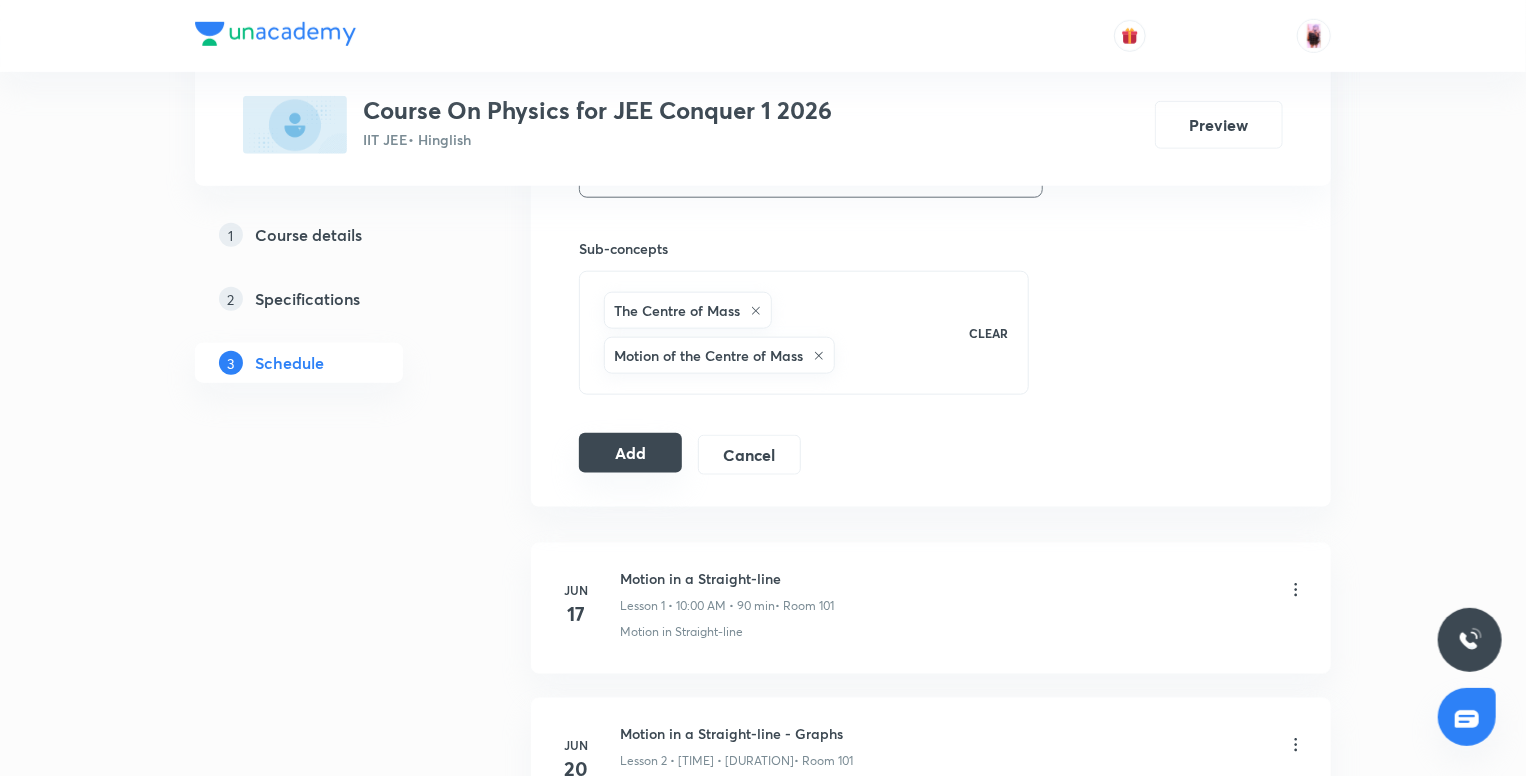 click on "Add" at bounding box center [630, 453] 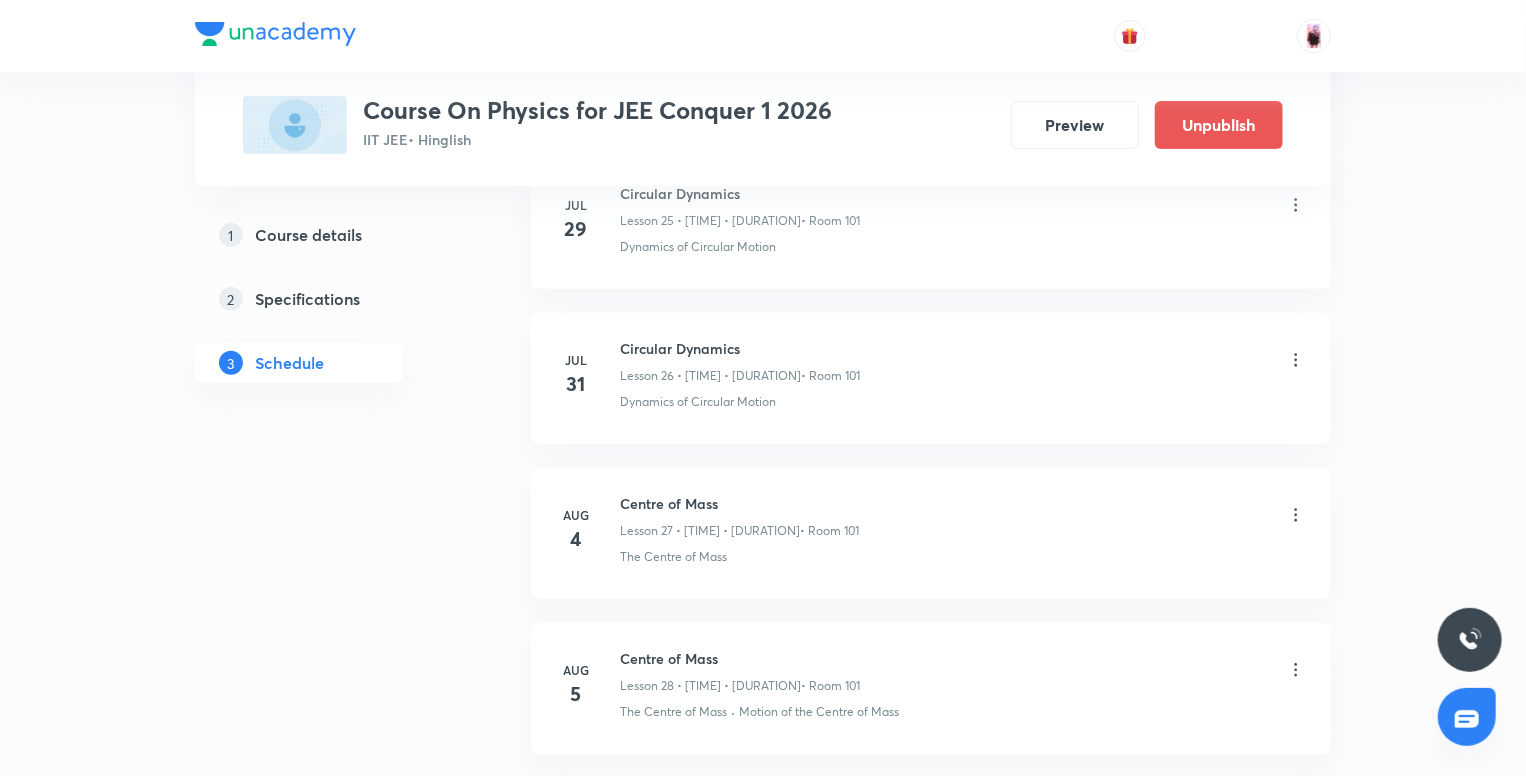 scroll, scrollTop: 4240, scrollLeft: 0, axis: vertical 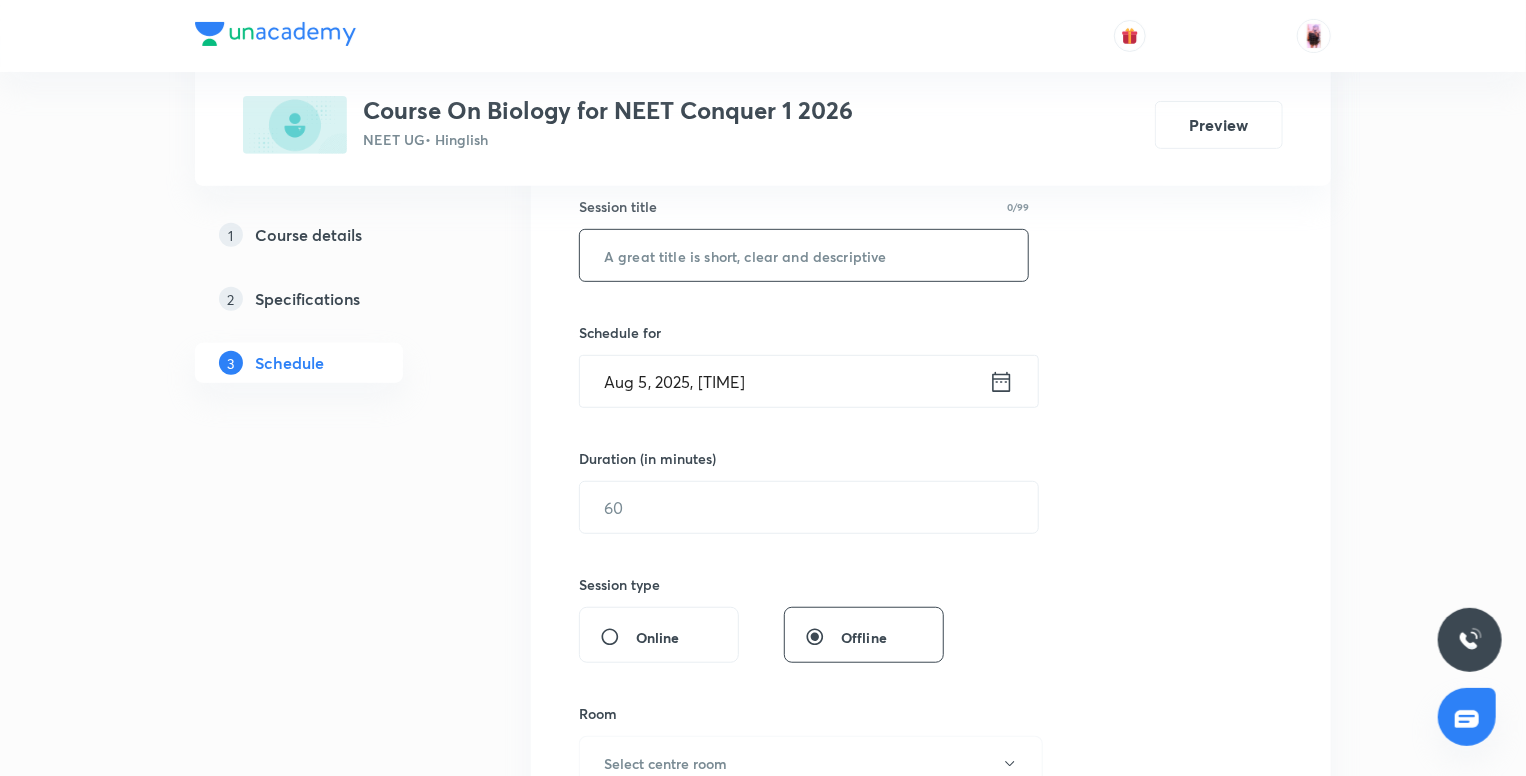 click at bounding box center (804, 255) 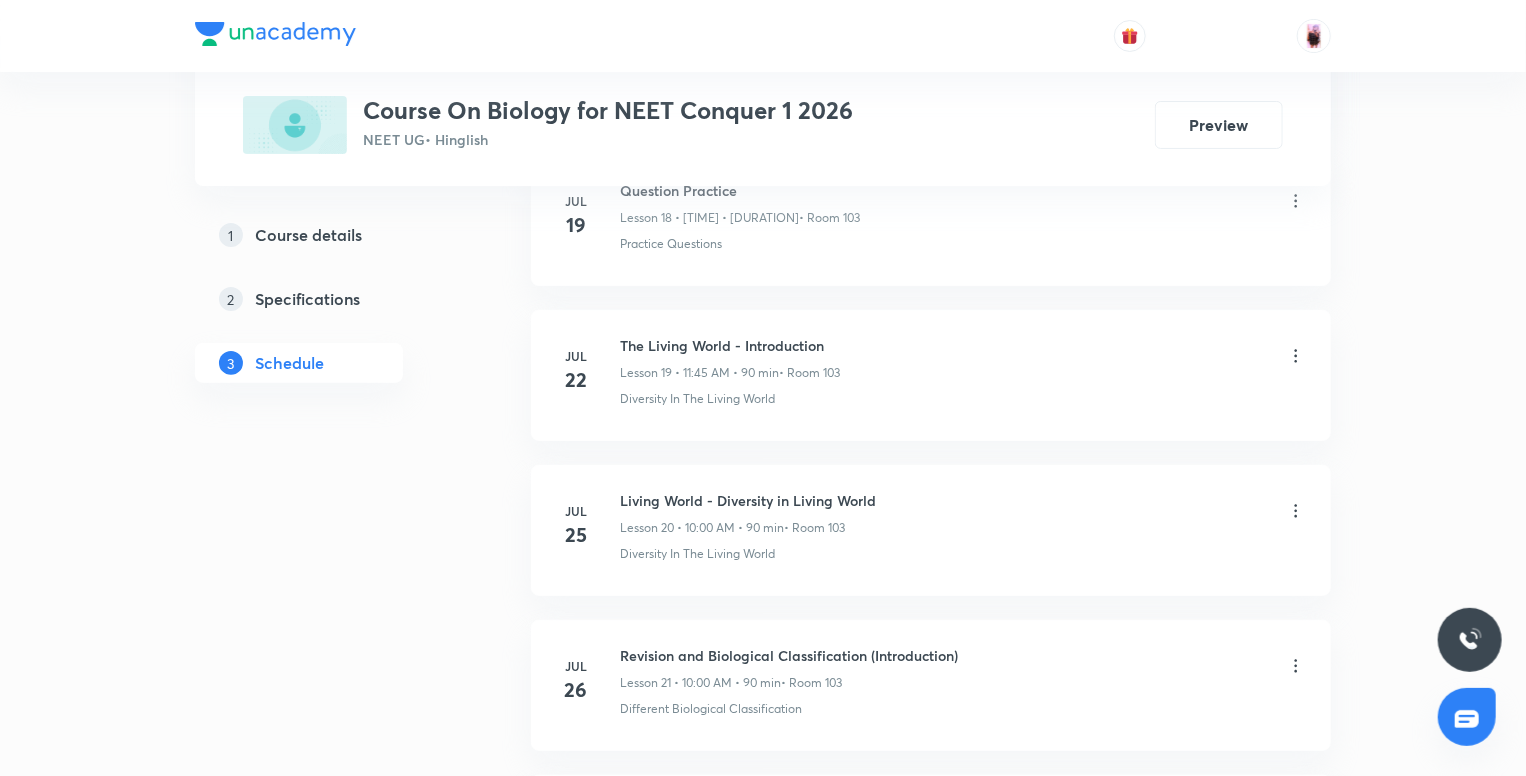 scroll, scrollTop: 4385, scrollLeft: 0, axis: vertical 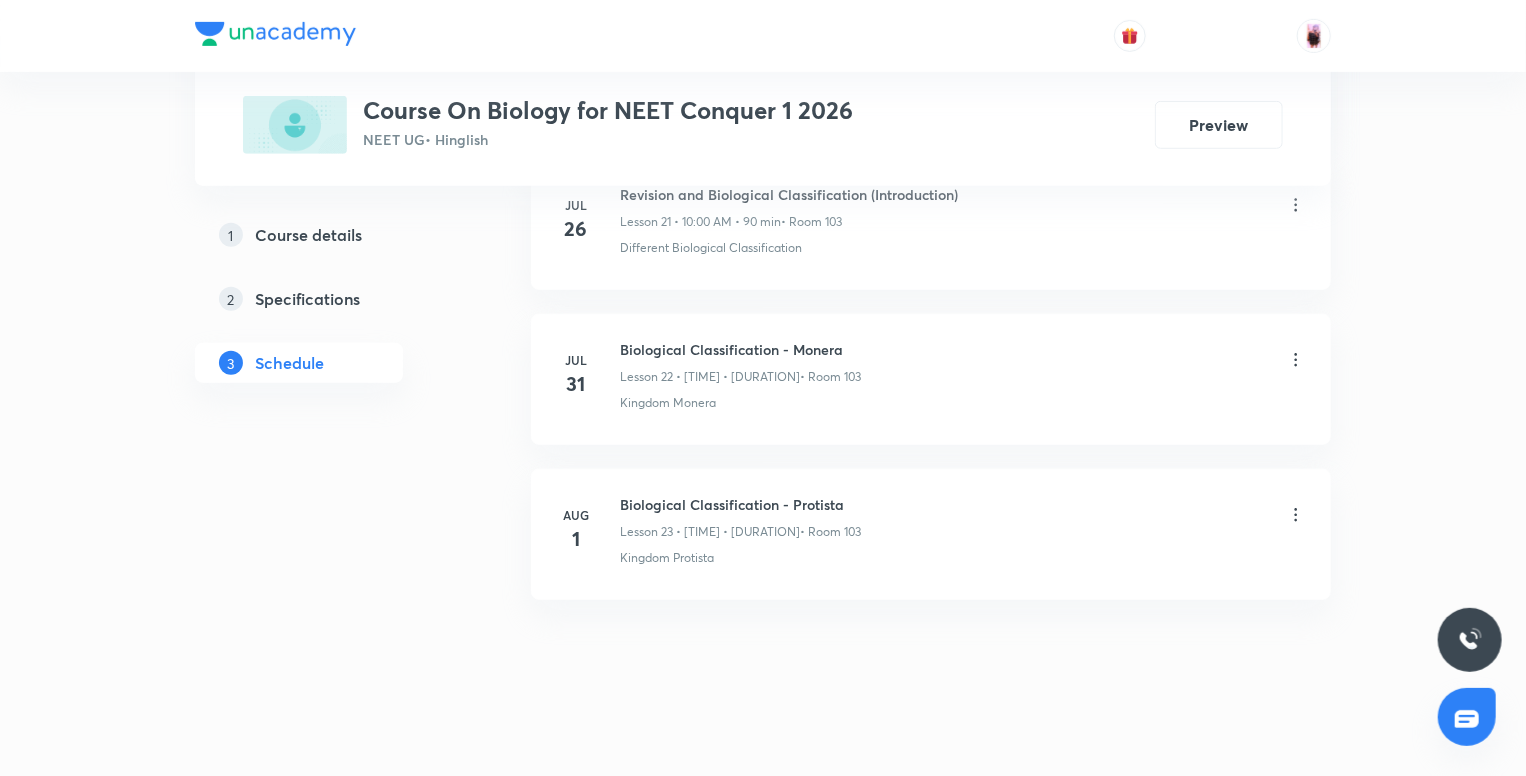 click on "Biological Classification - Protista" at bounding box center [740, 504] 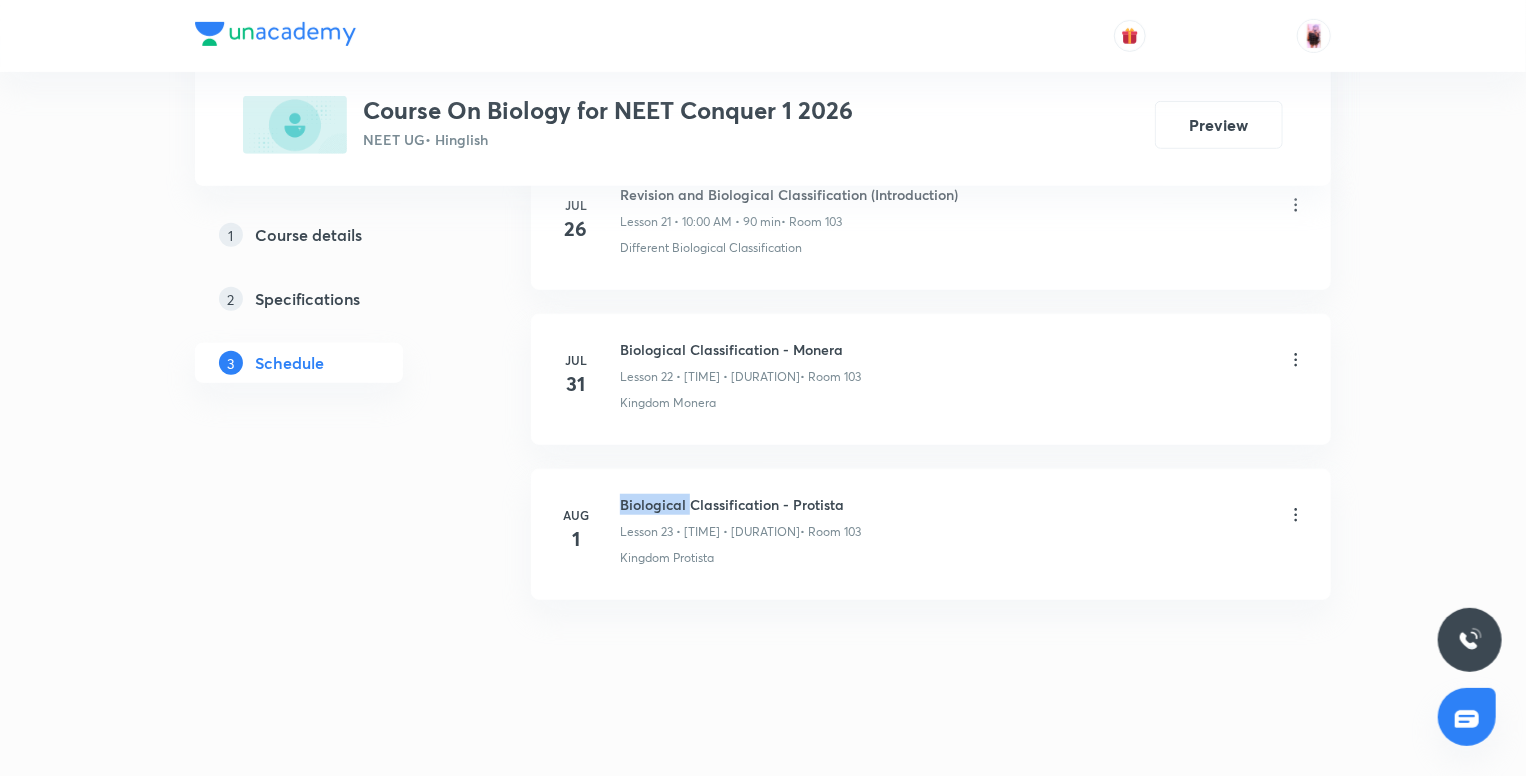 click on "Biological Classification - Protista" at bounding box center (740, 504) 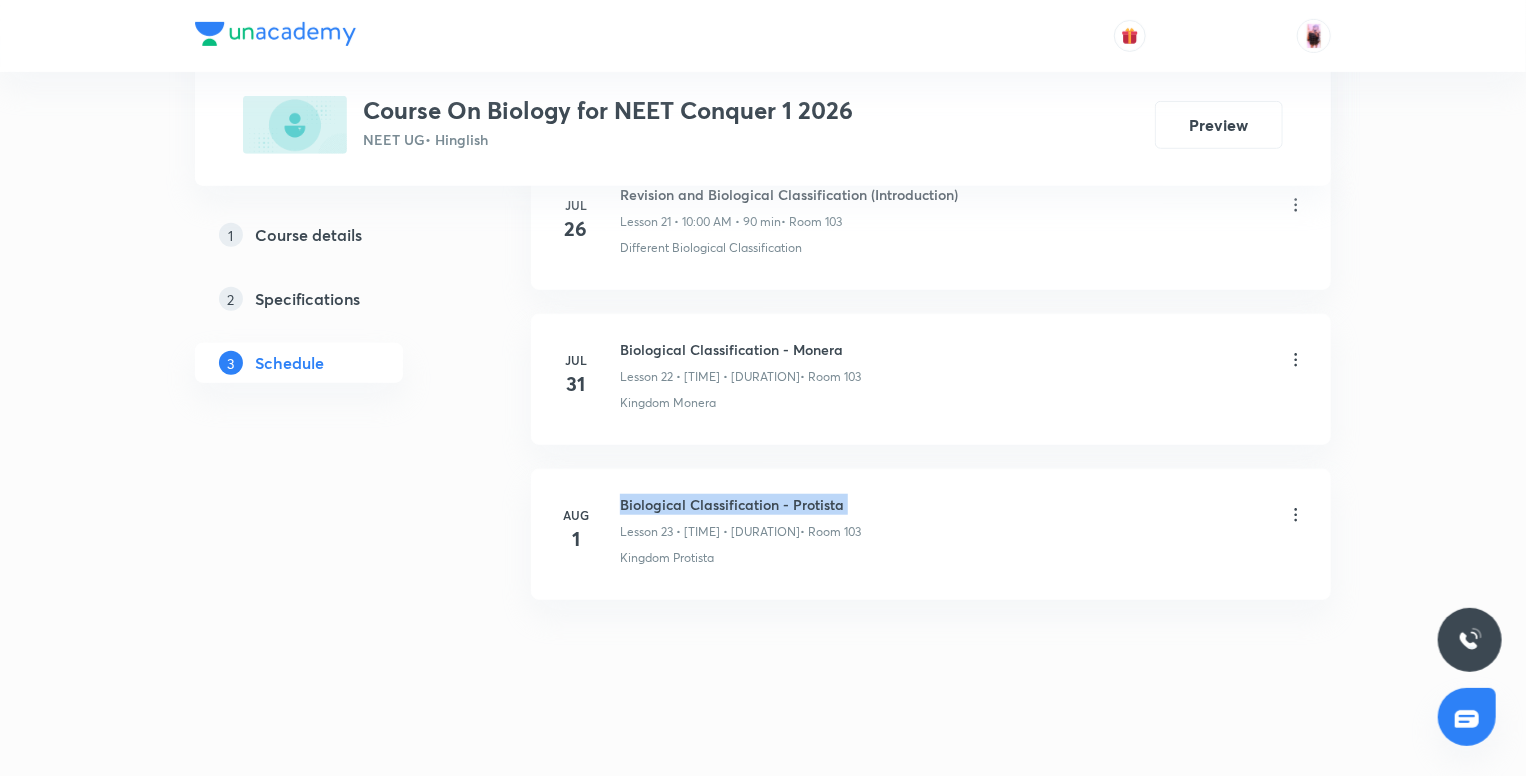 click on "Biological Classification - Protista" at bounding box center (740, 504) 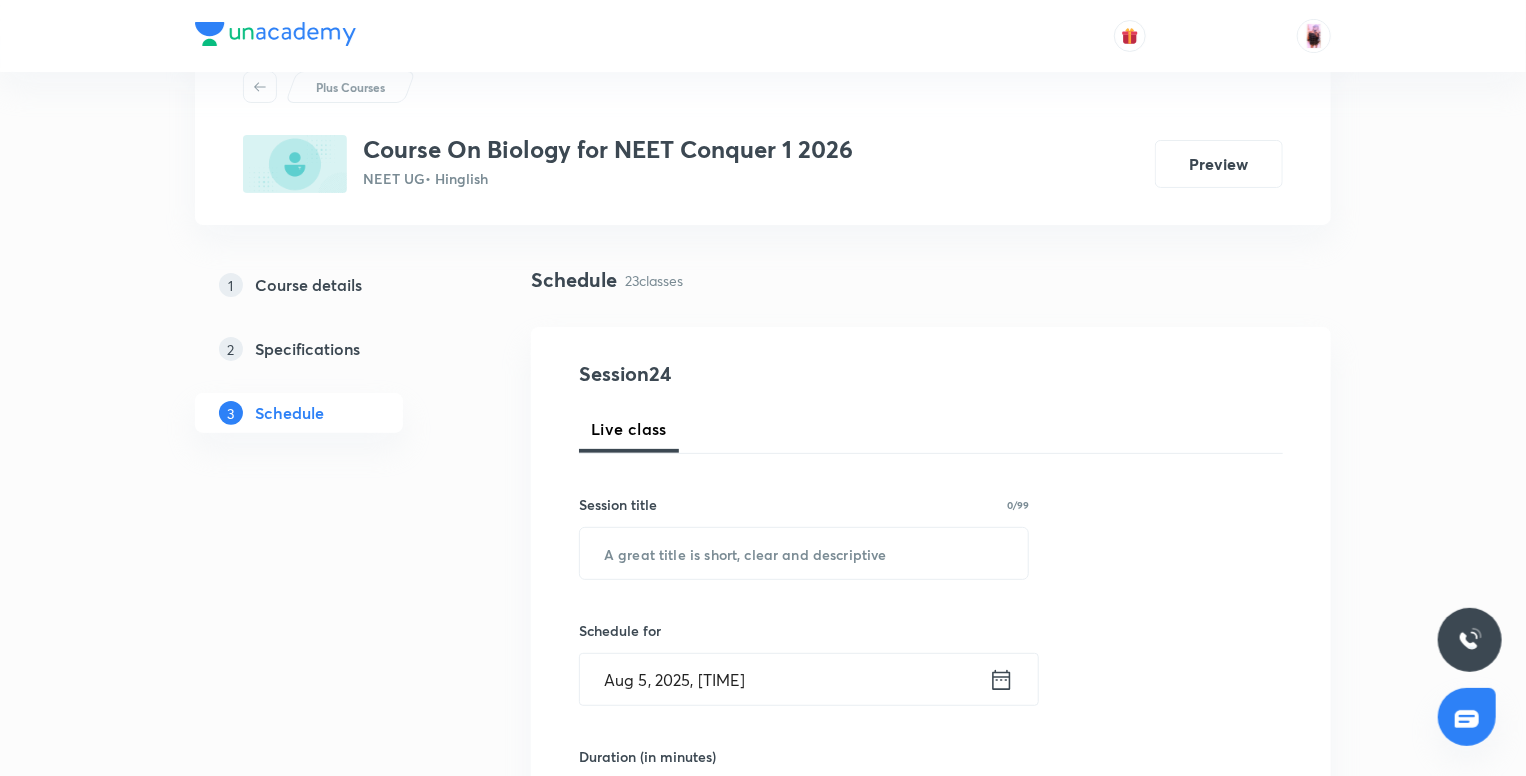 scroll, scrollTop: 72, scrollLeft: 0, axis: vertical 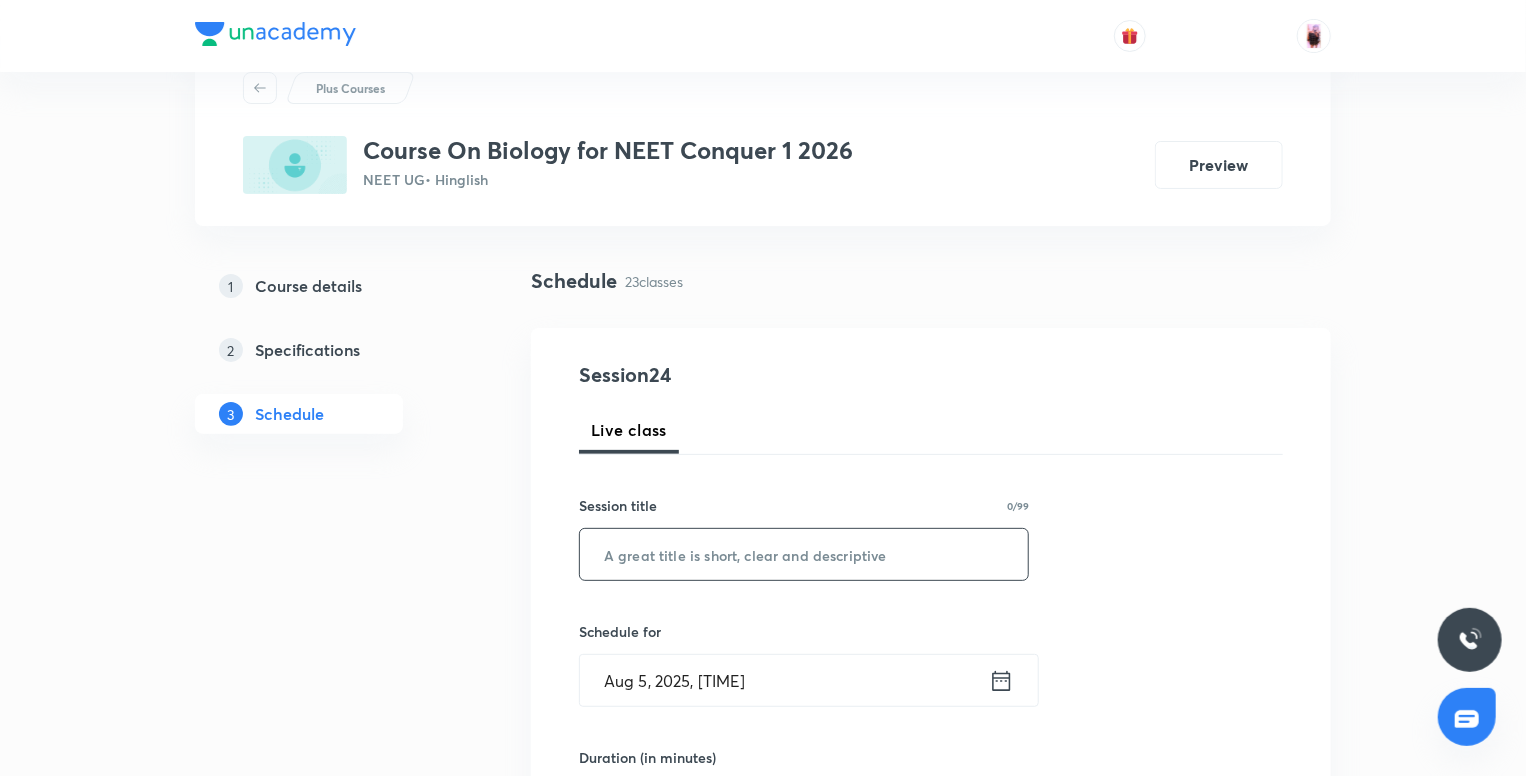 click at bounding box center (804, 554) 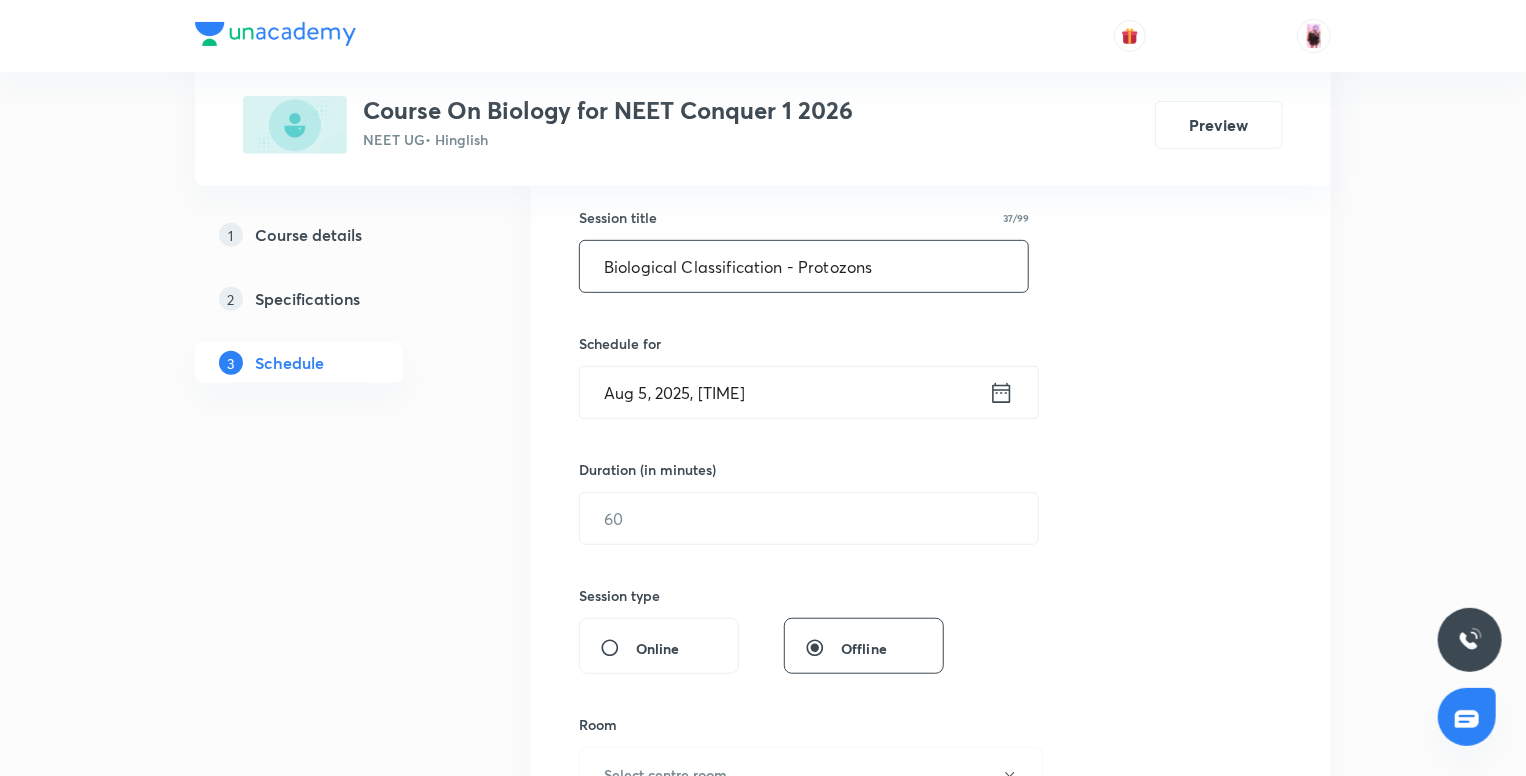 scroll, scrollTop: 354, scrollLeft: 0, axis: vertical 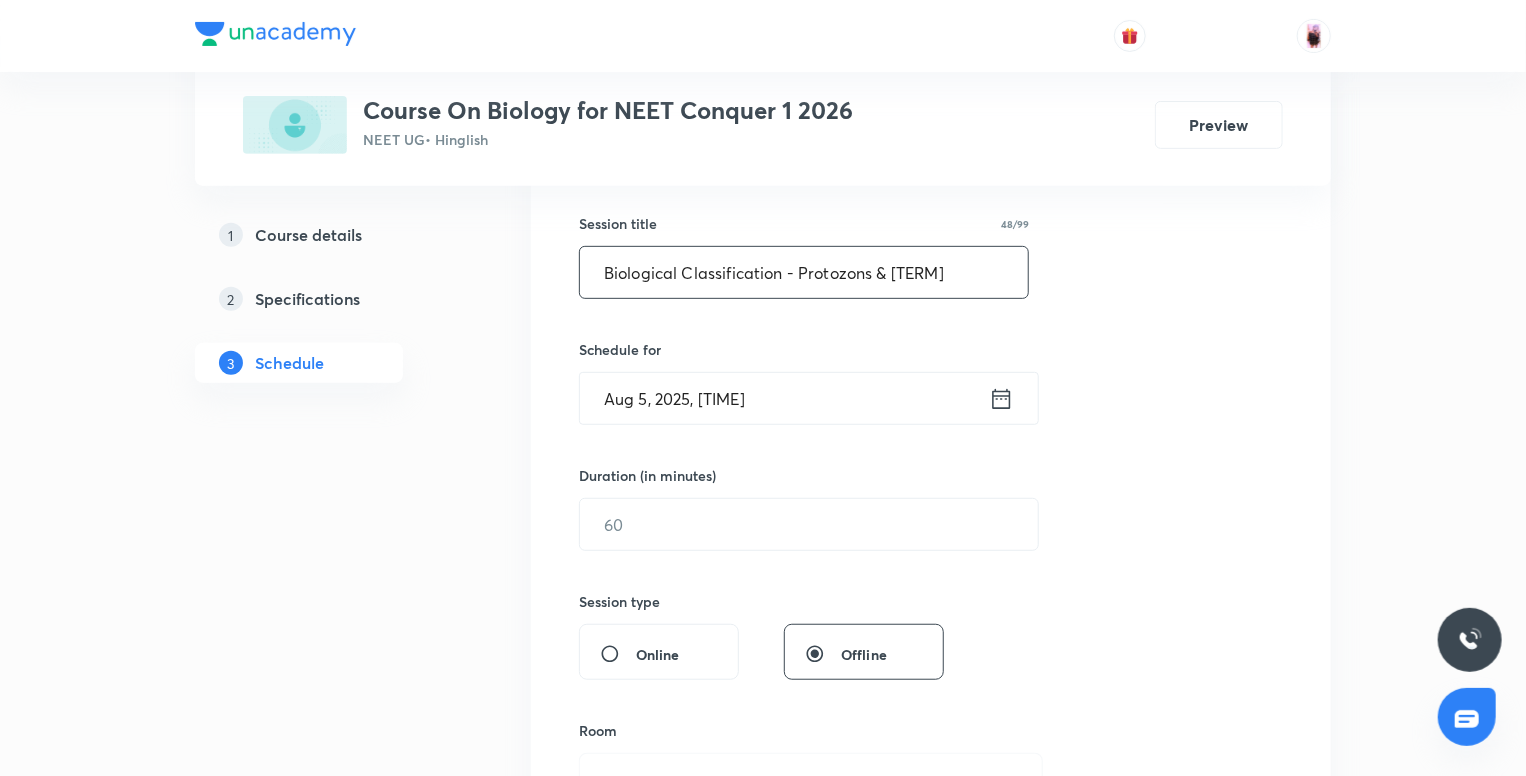 type on "Biological Classification - Protozons & [TERM]" 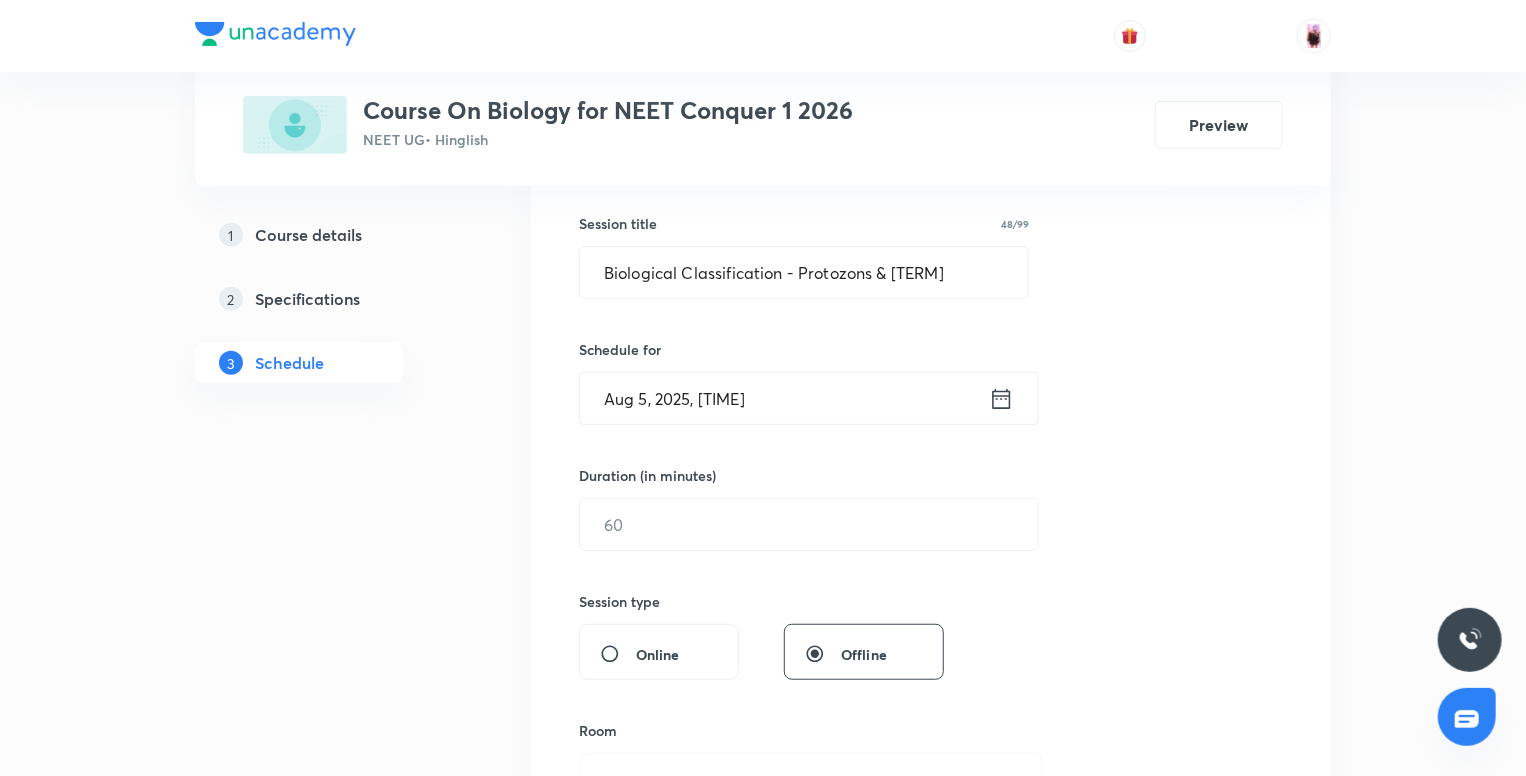 click on "Aug 5, 2025, [TIME]" at bounding box center [784, 398] 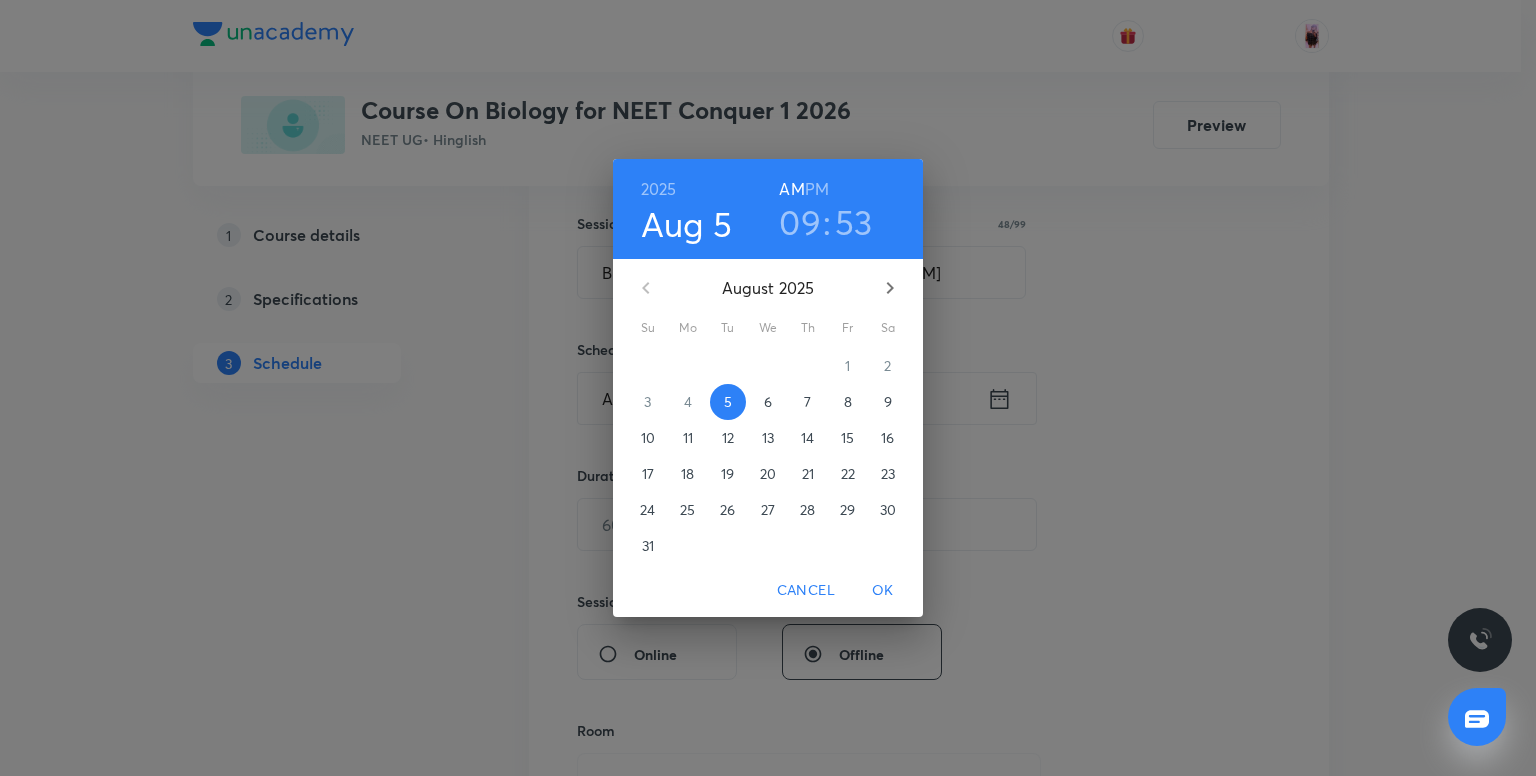 click on "09" at bounding box center [800, 222] 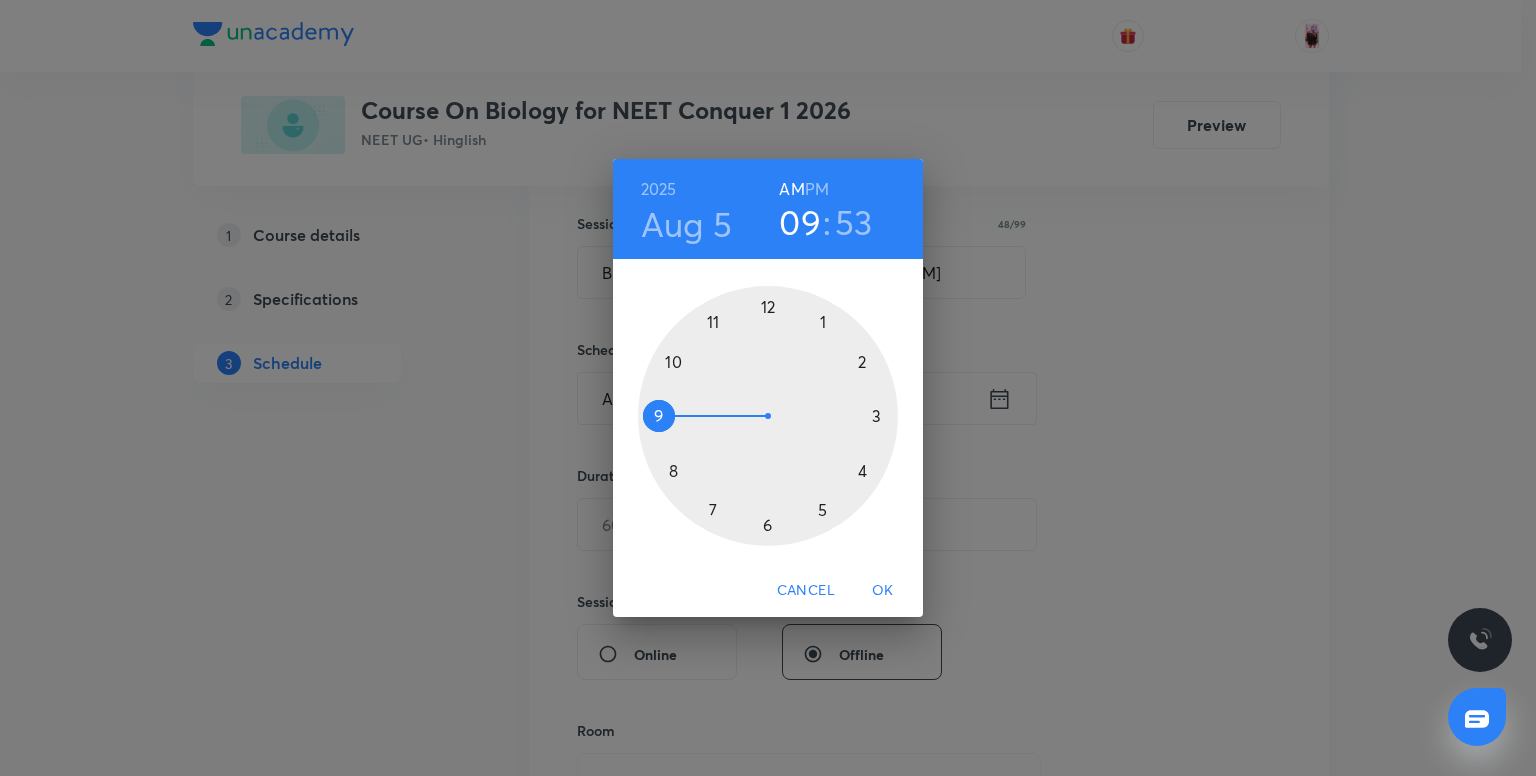 click at bounding box center [768, 416] 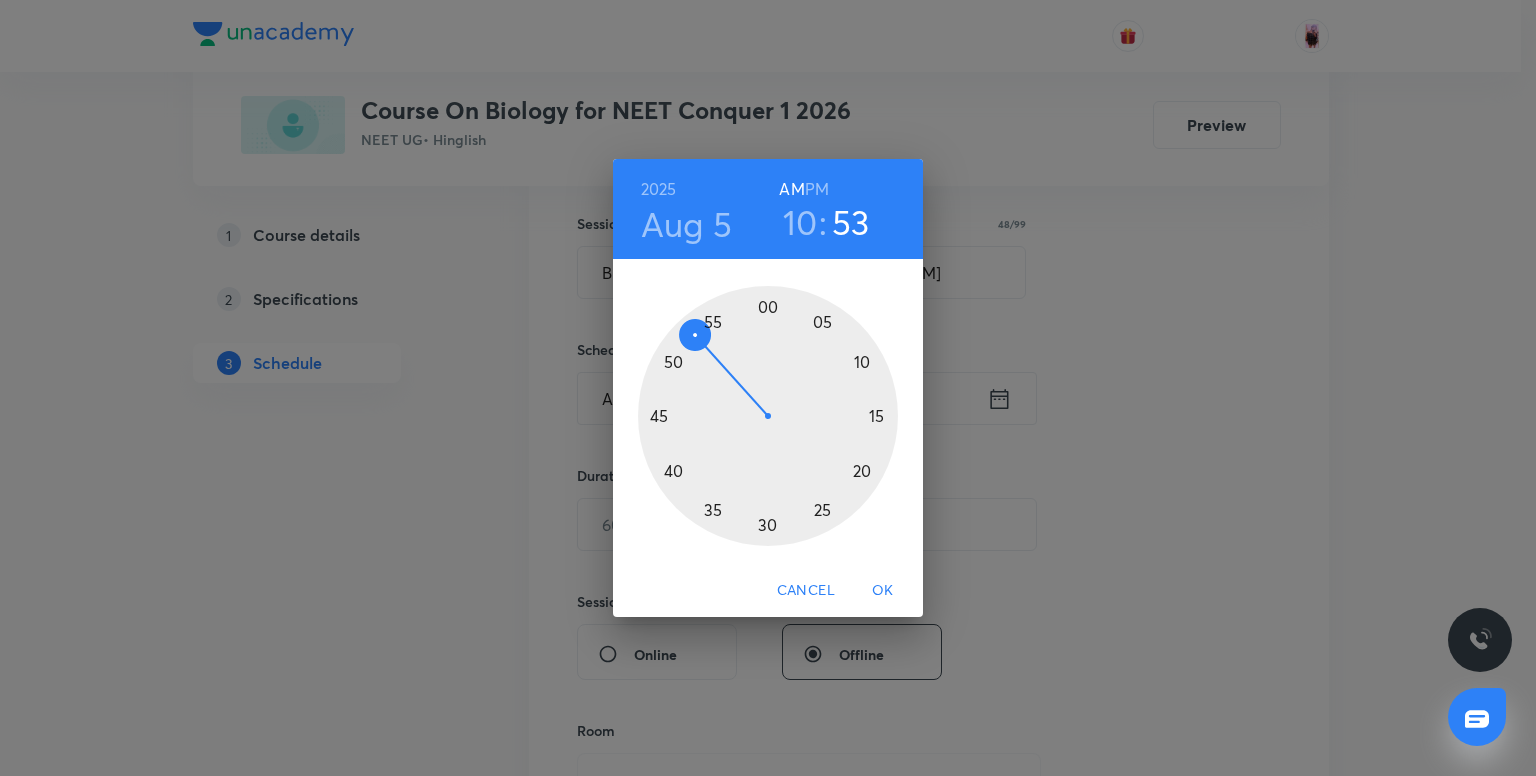 click at bounding box center (768, 416) 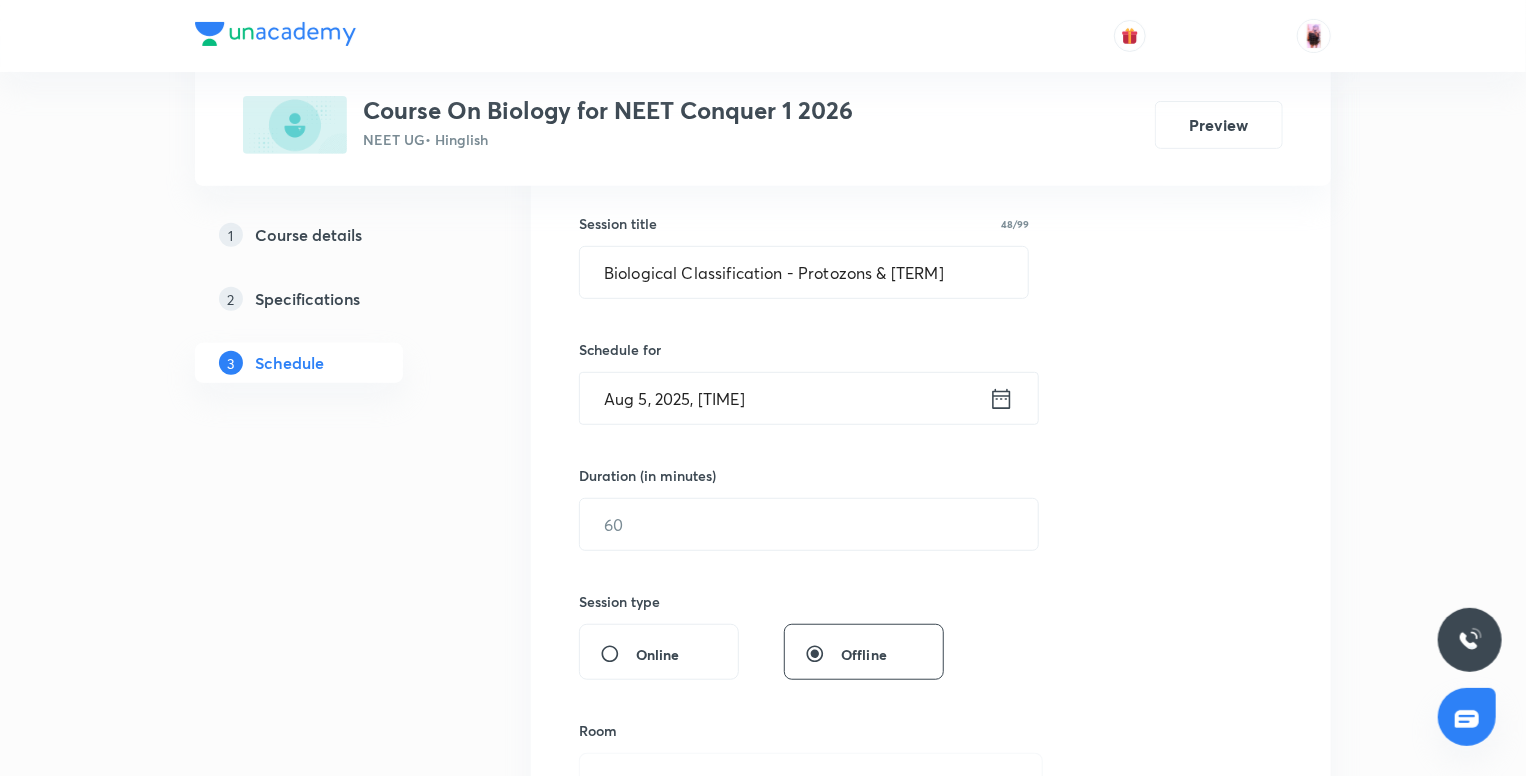 click on "Aug 5, 2025, [TIME]" at bounding box center (784, 398) 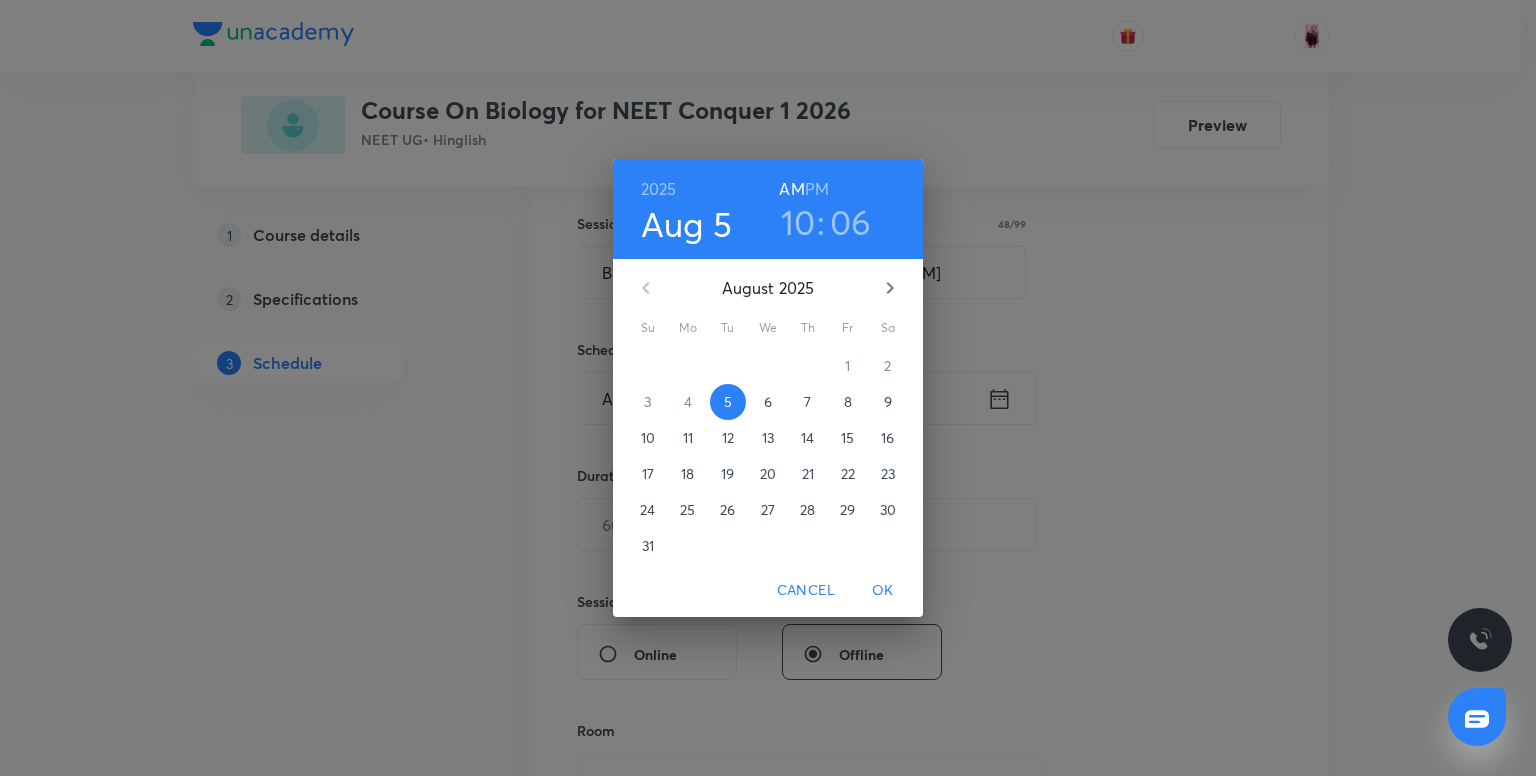 click on "06" at bounding box center (851, 222) 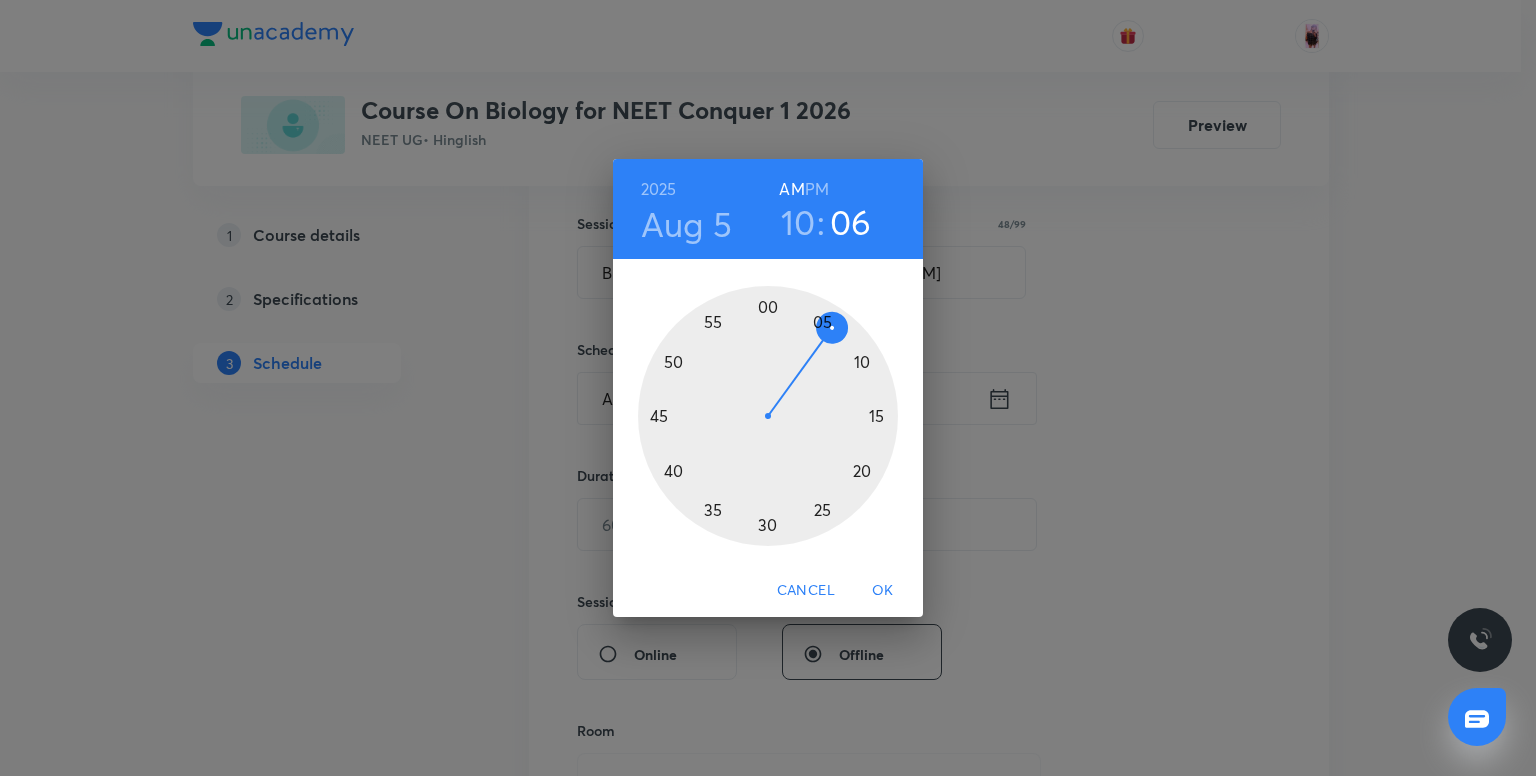 click at bounding box center (768, 416) 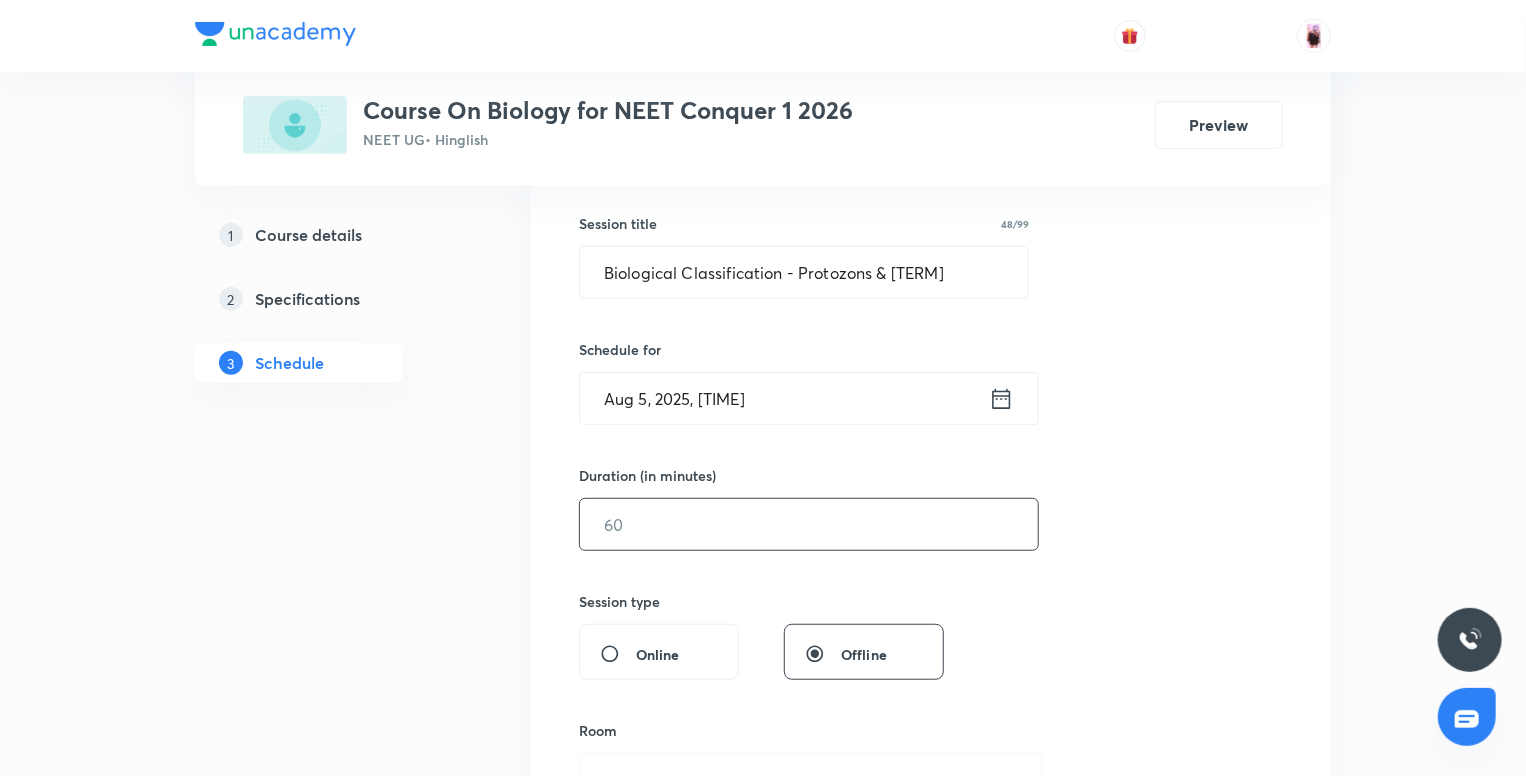 click at bounding box center (809, 524) 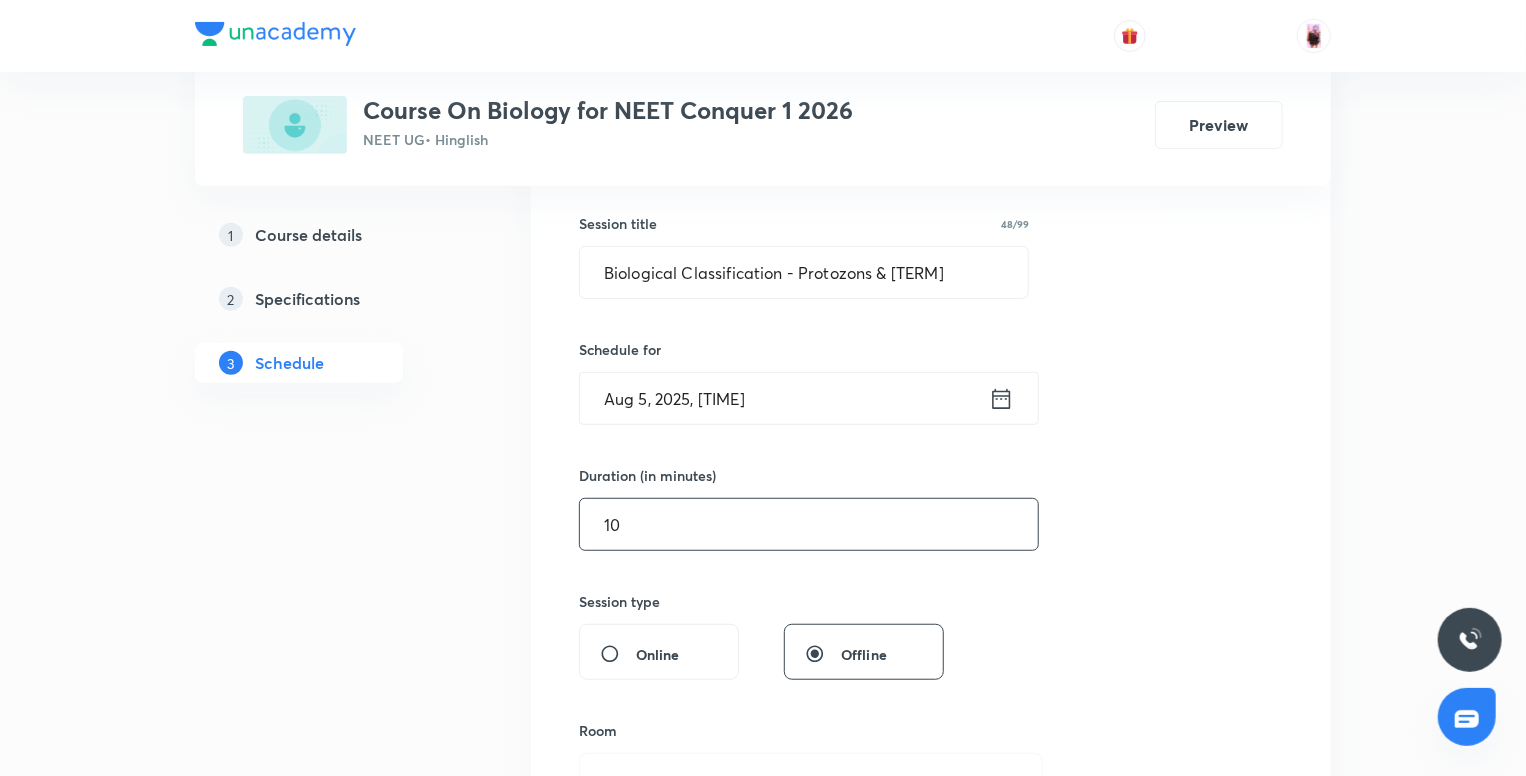type on "1" 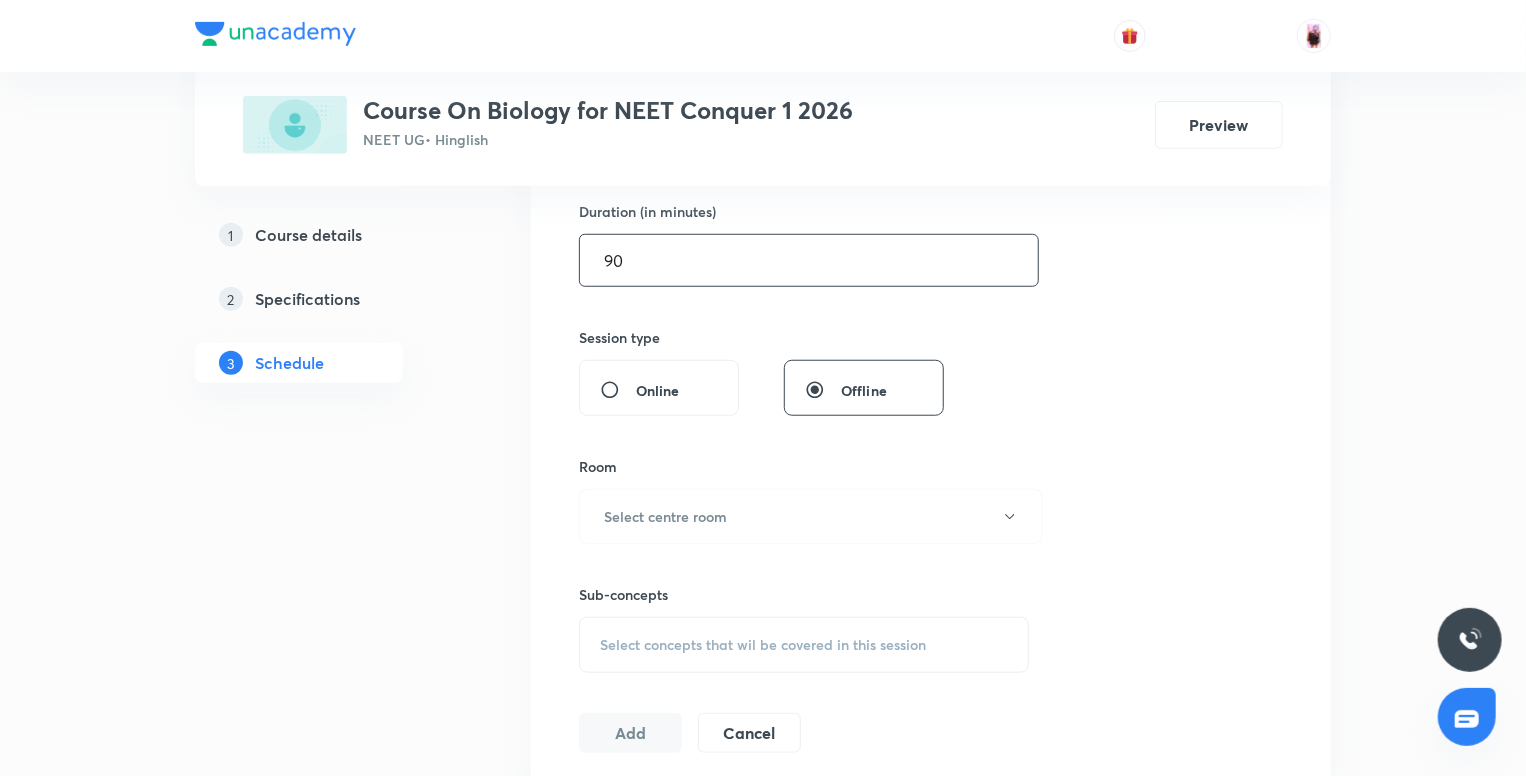 scroll, scrollTop: 624, scrollLeft: 0, axis: vertical 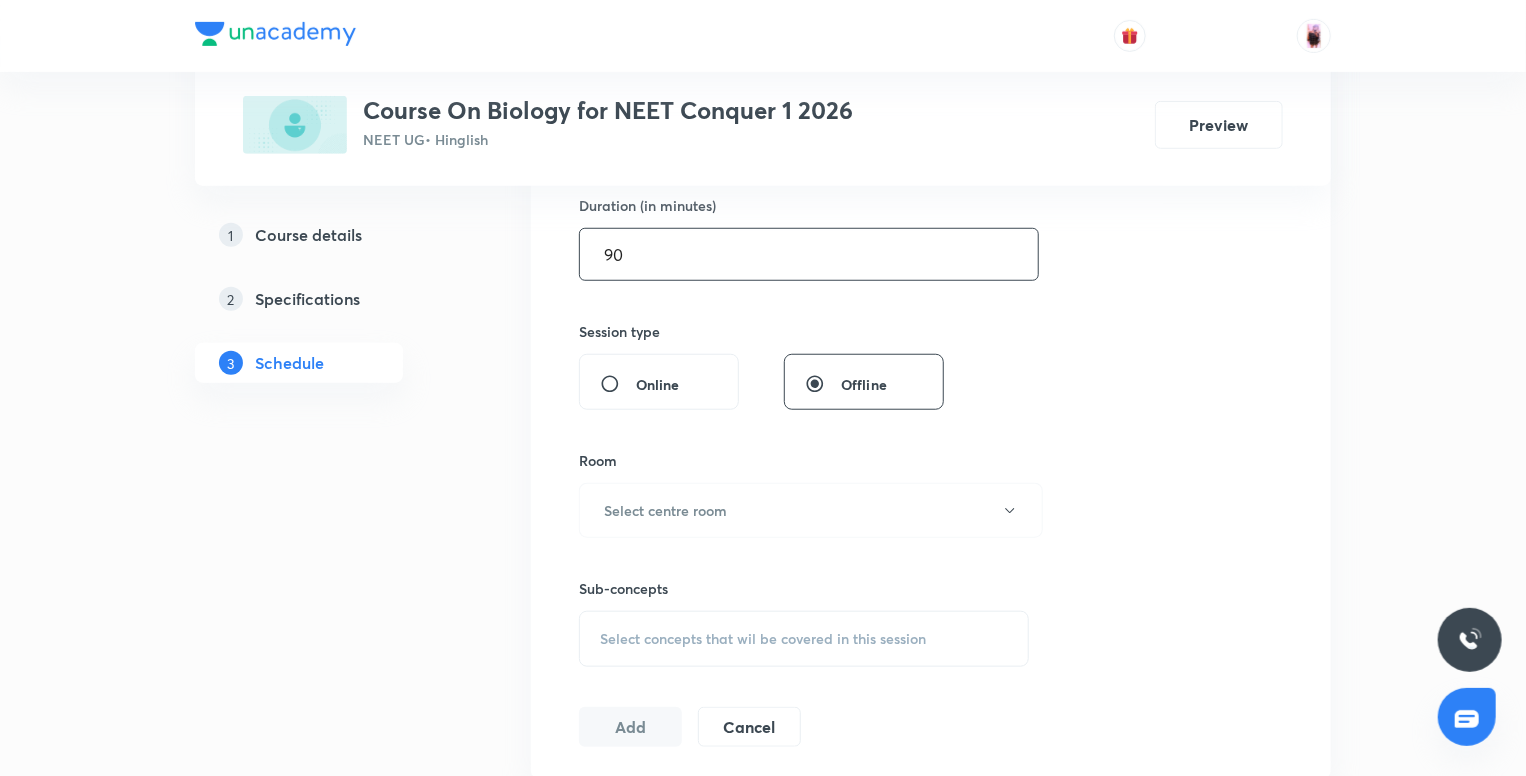 type on "90" 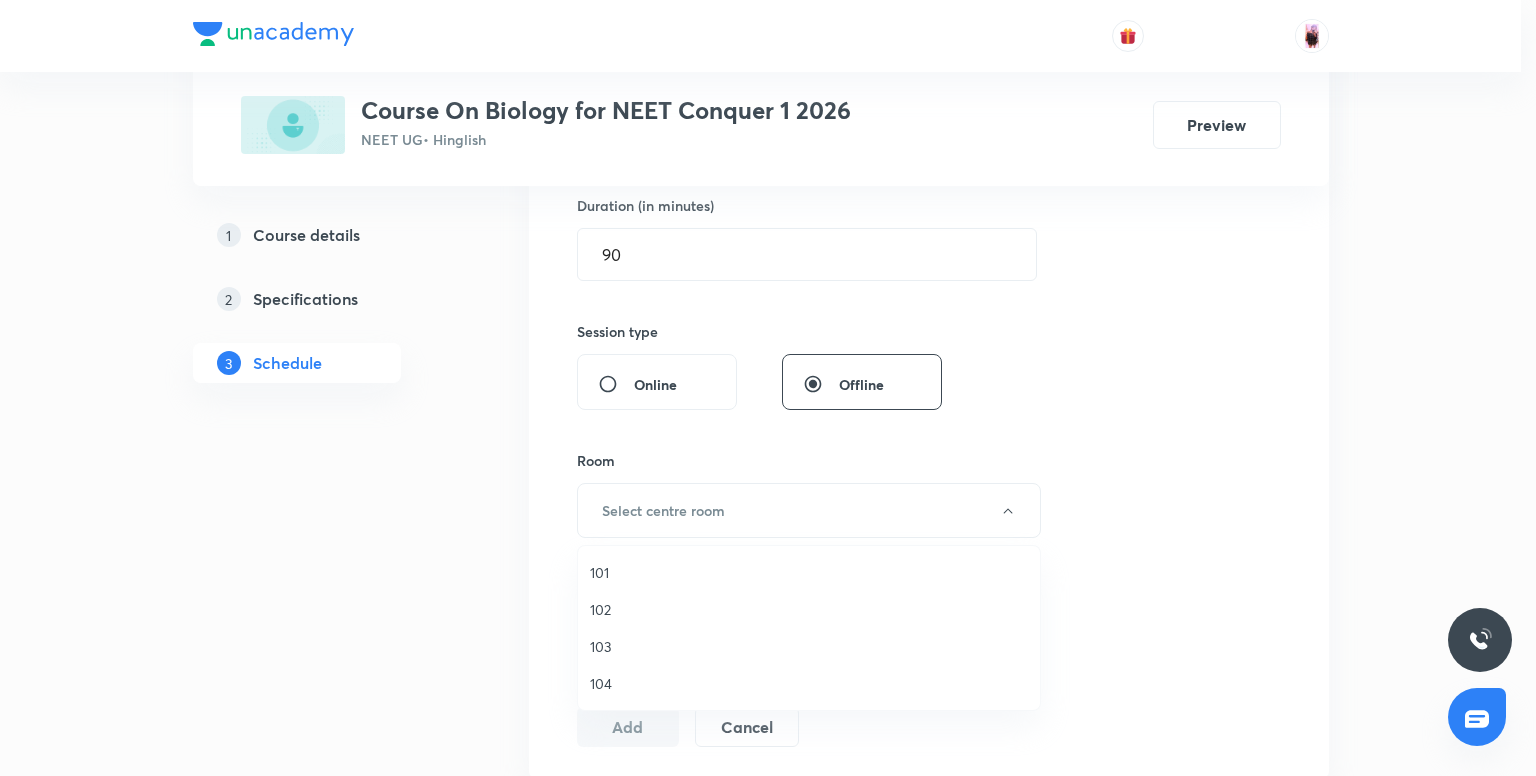 click on "103" at bounding box center [809, 646] 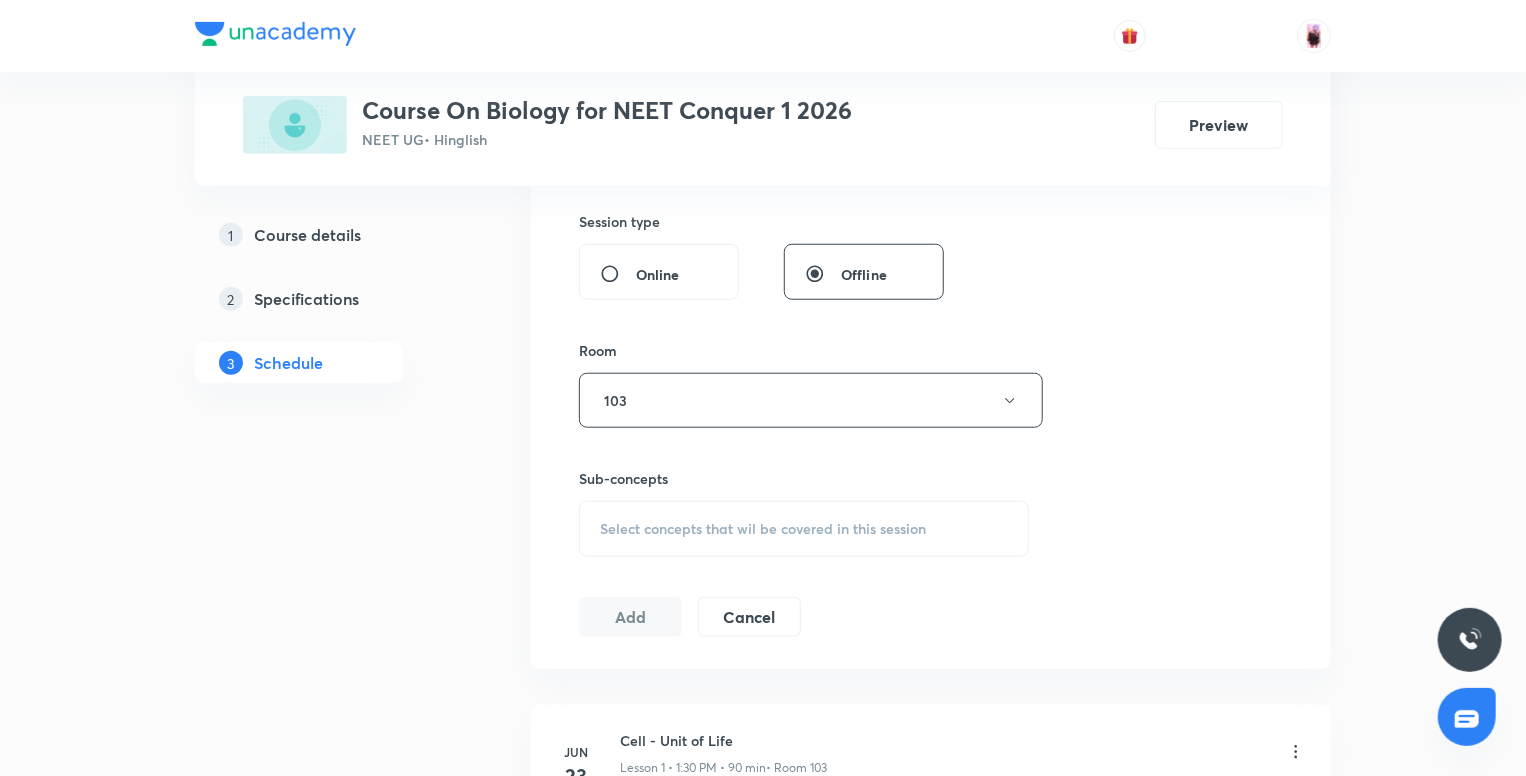 scroll, scrollTop: 736, scrollLeft: 0, axis: vertical 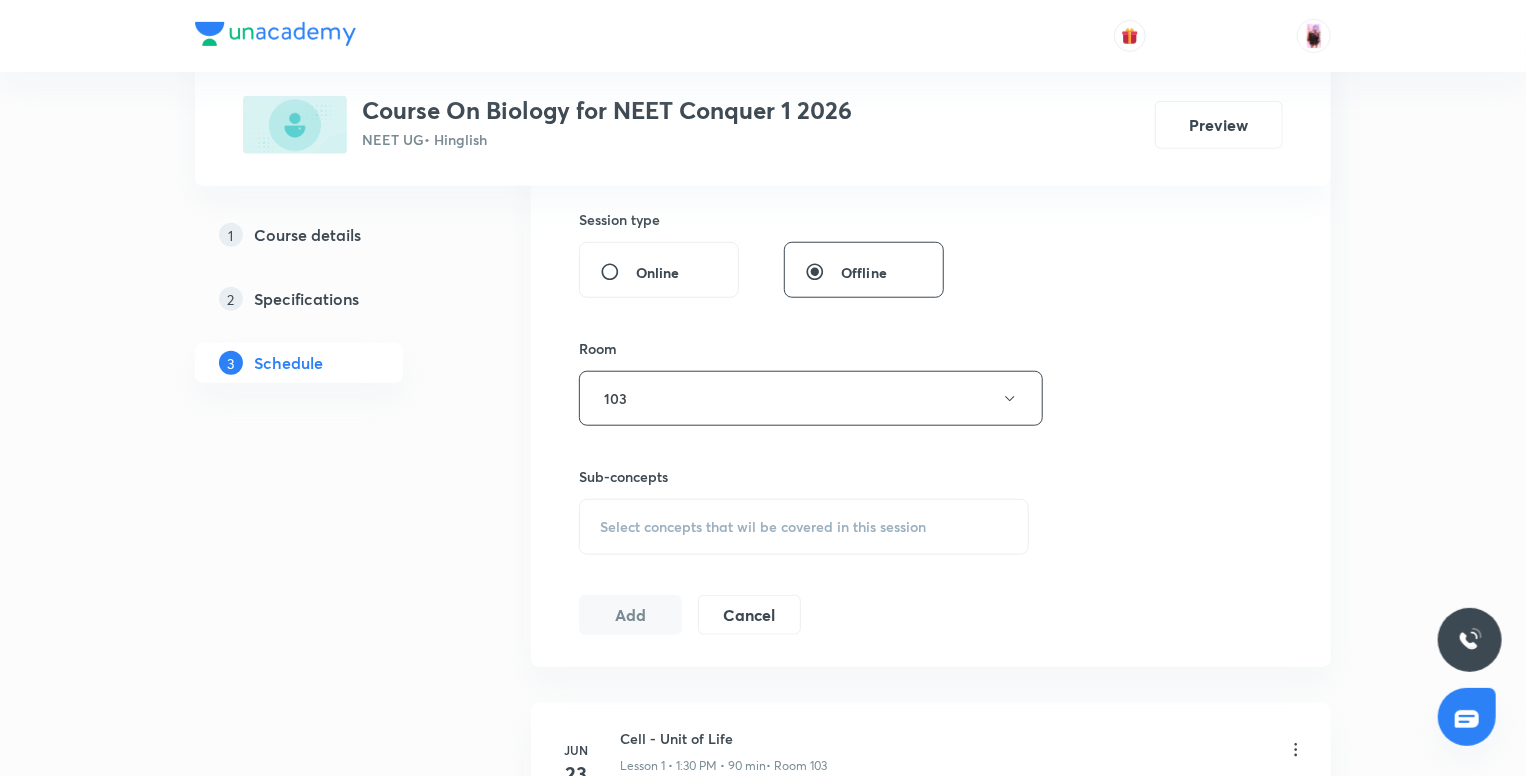 click on "Select concepts that wil be covered in this session" at bounding box center (804, 527) 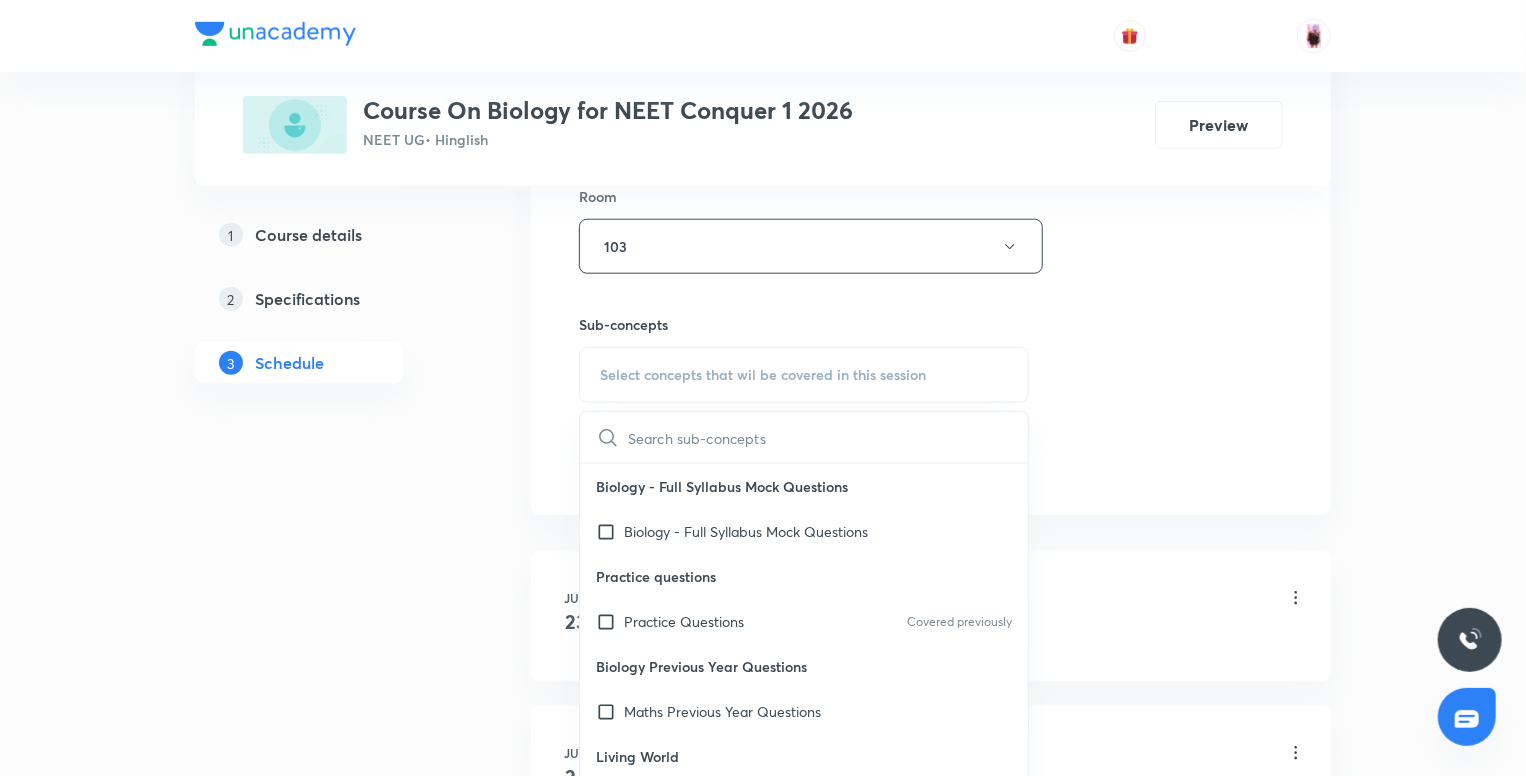 scroll, scrollTop: 872, scrollLeft: 0, axis: vertical 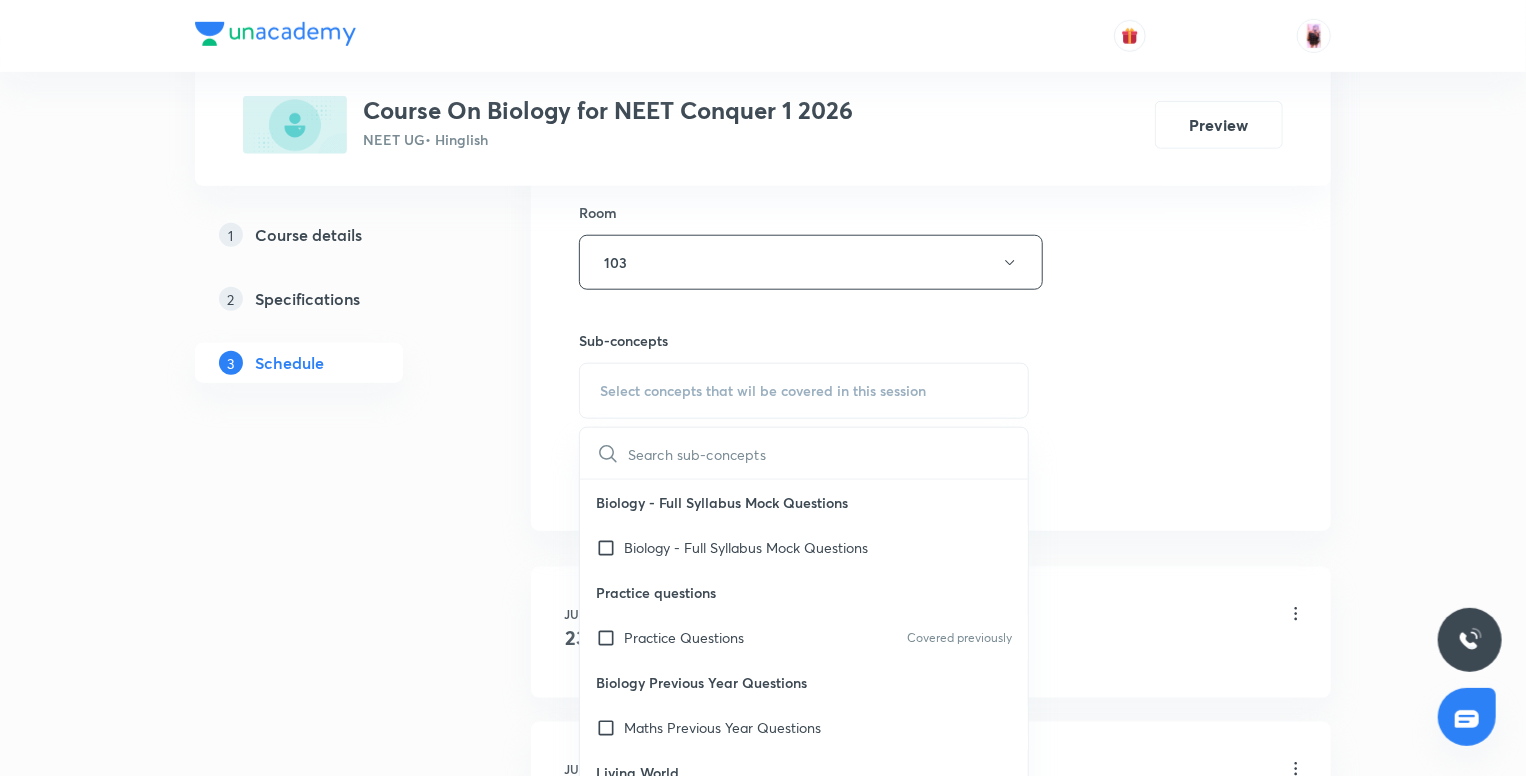 click at bounding box center [828, 453] 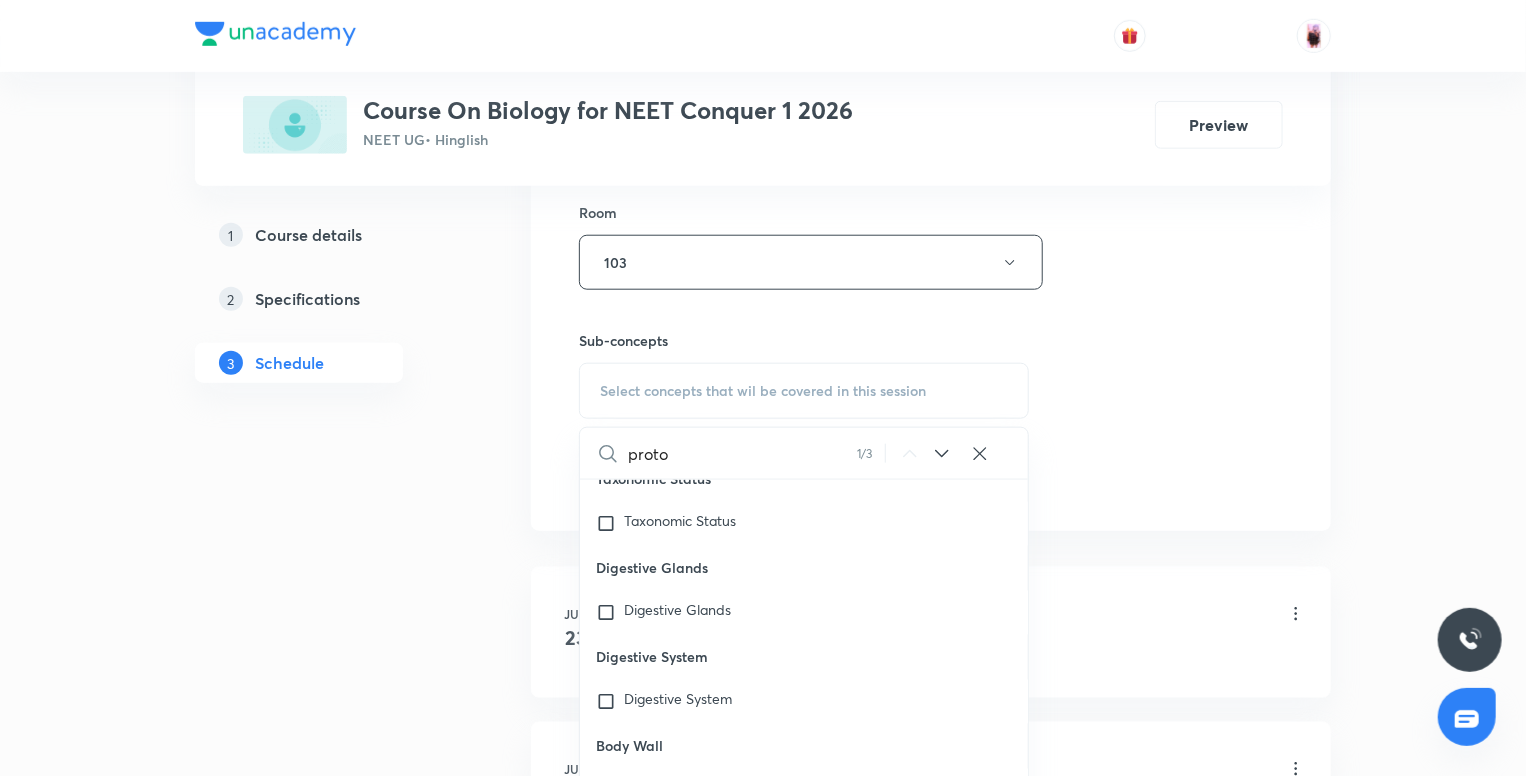 scroll, scrollTop: 66428, scrollLeft: 0, axis: vertical 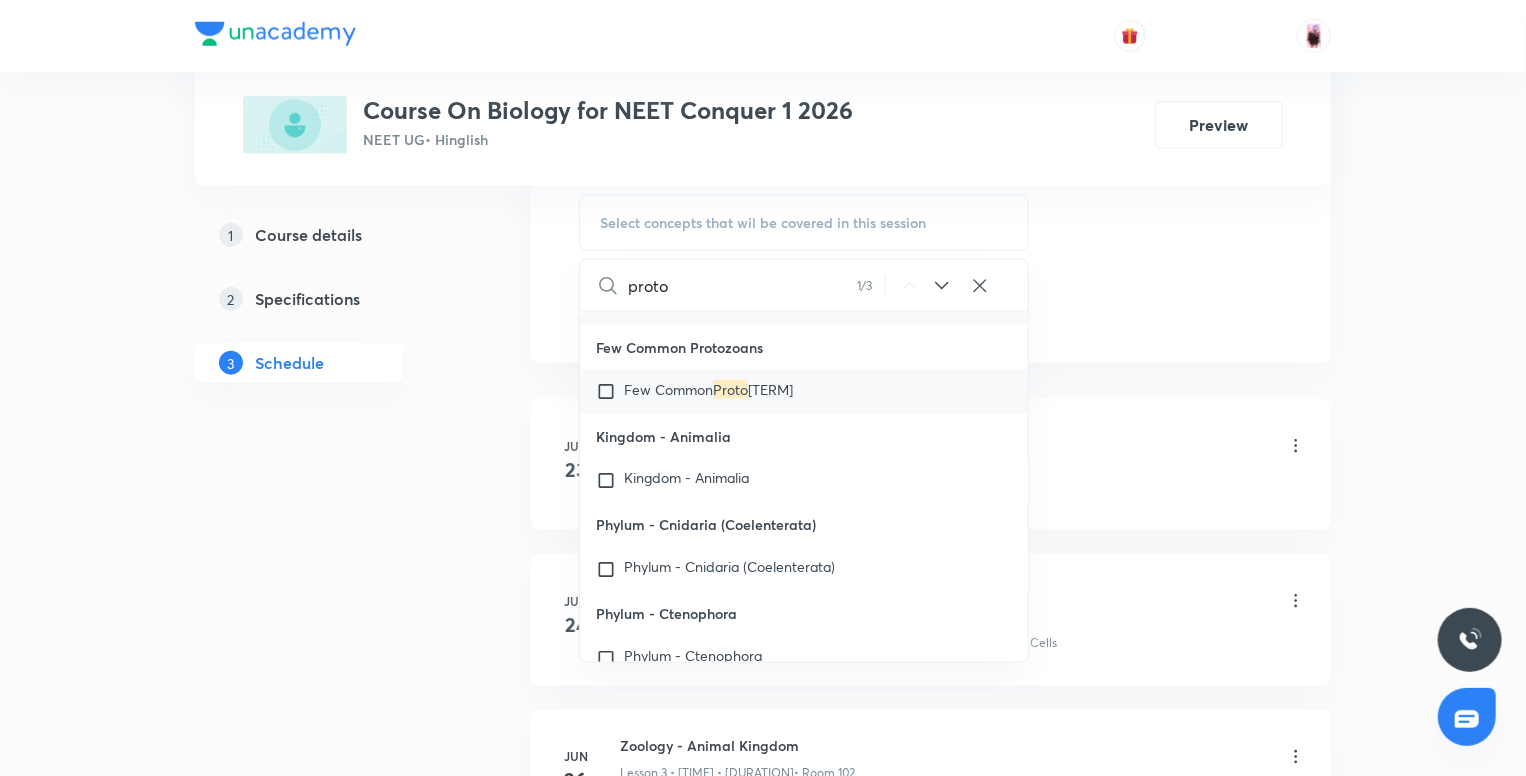 type on "proto" 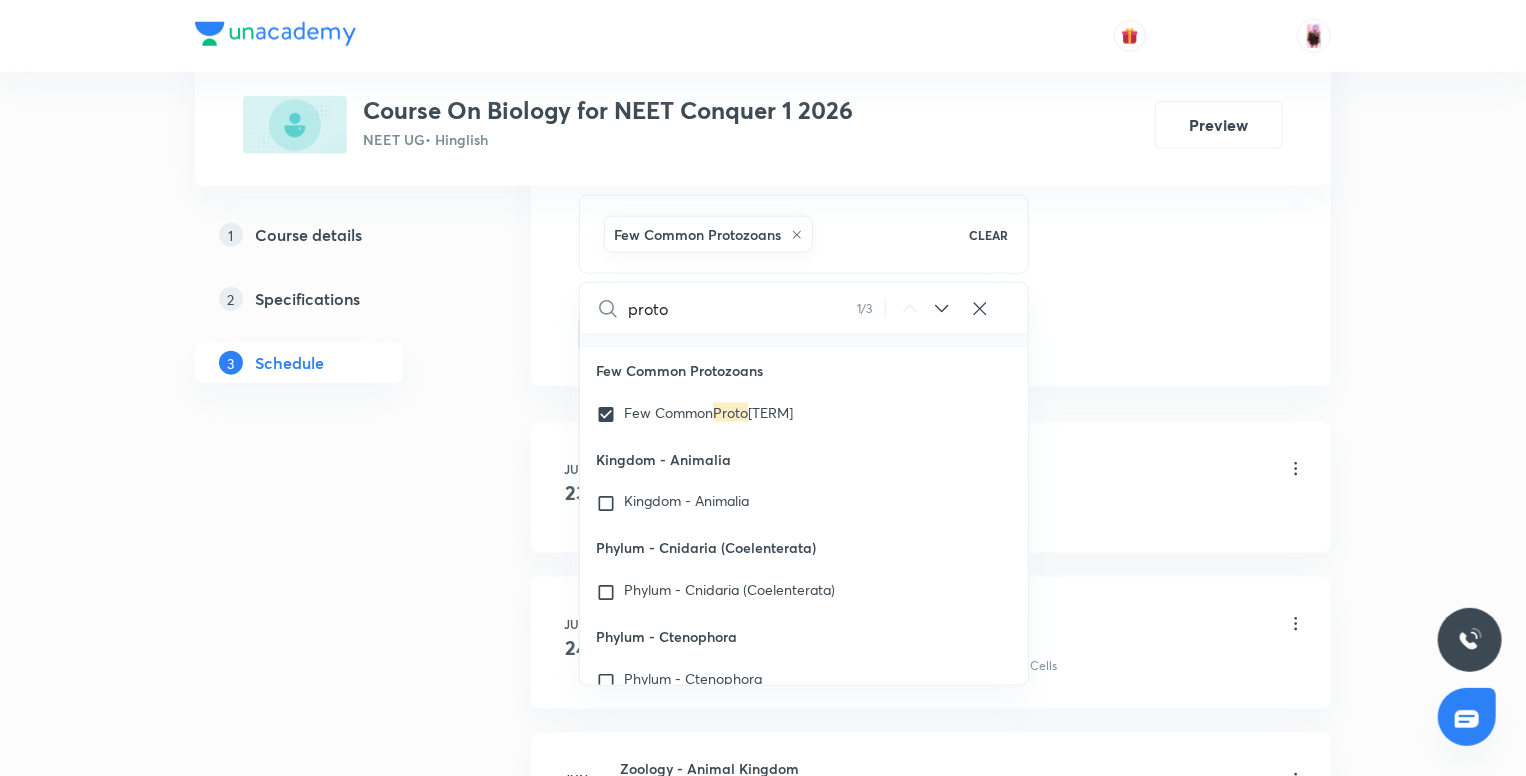 click on "1 Course details 2 Specifications 3 Schedule" at bounding box center [331, 1709] 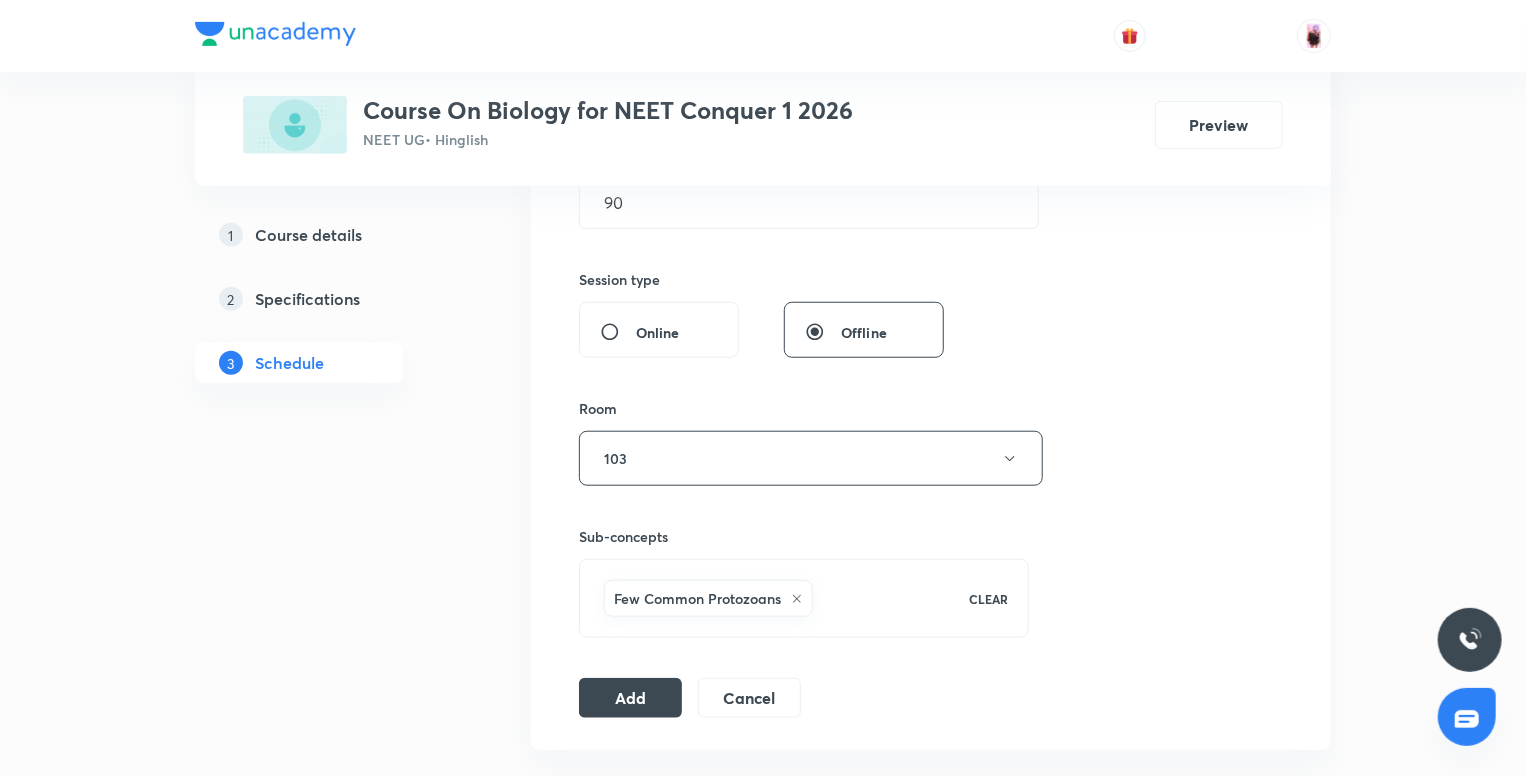 scroll, scrollTop: 676, scrollLeft: 0, axis: vertical 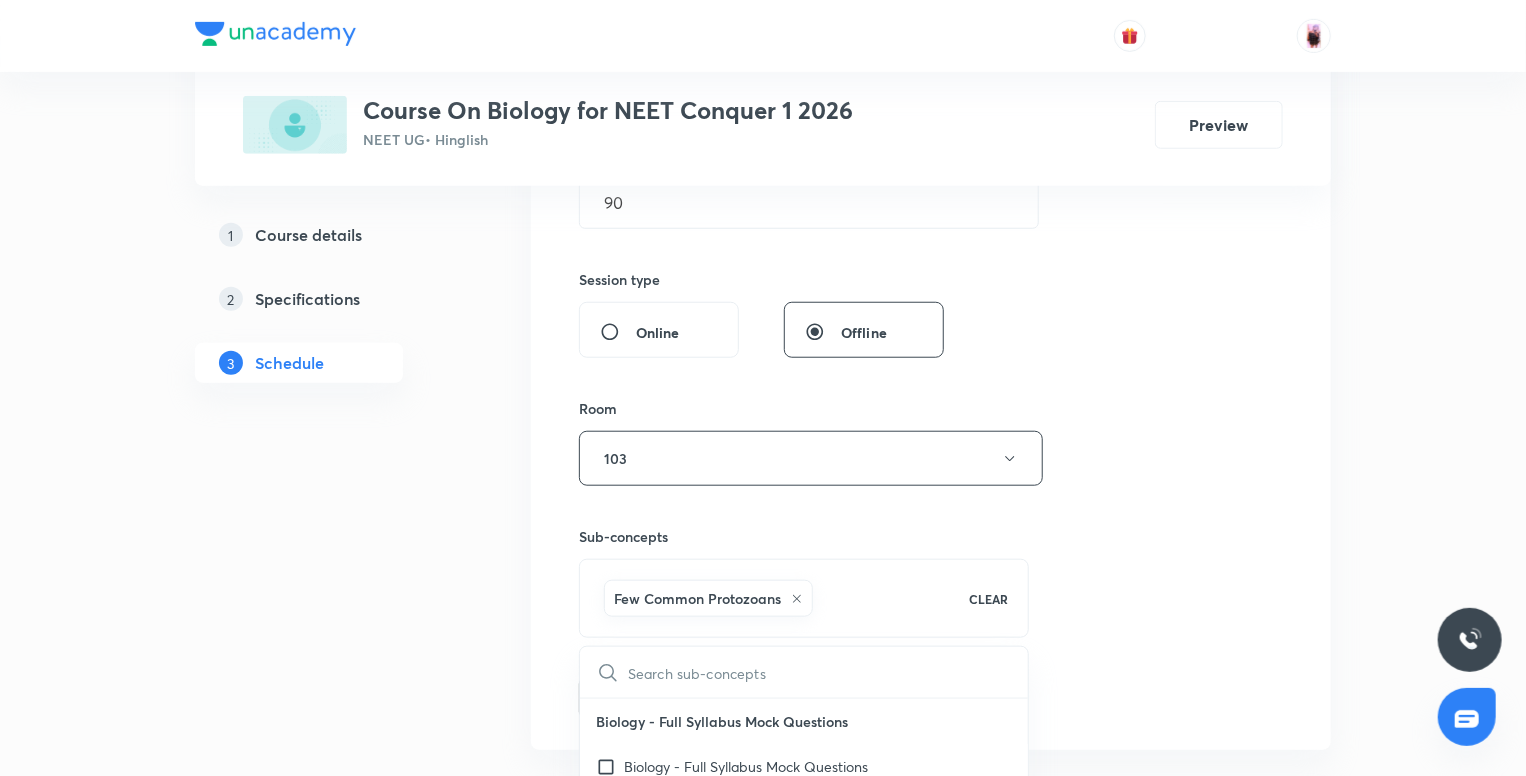 click at bounding box center [828, 672] 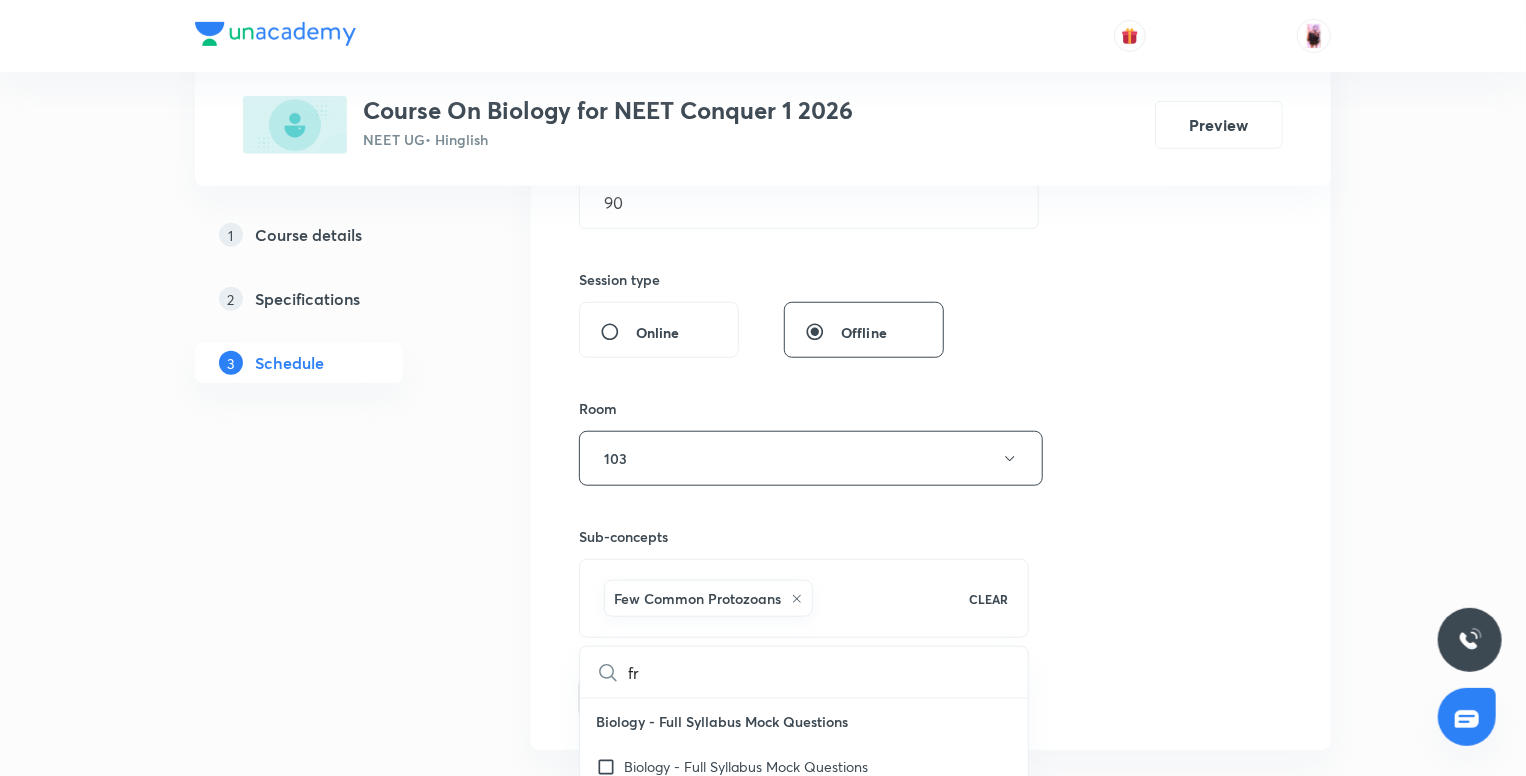 type on "fra" 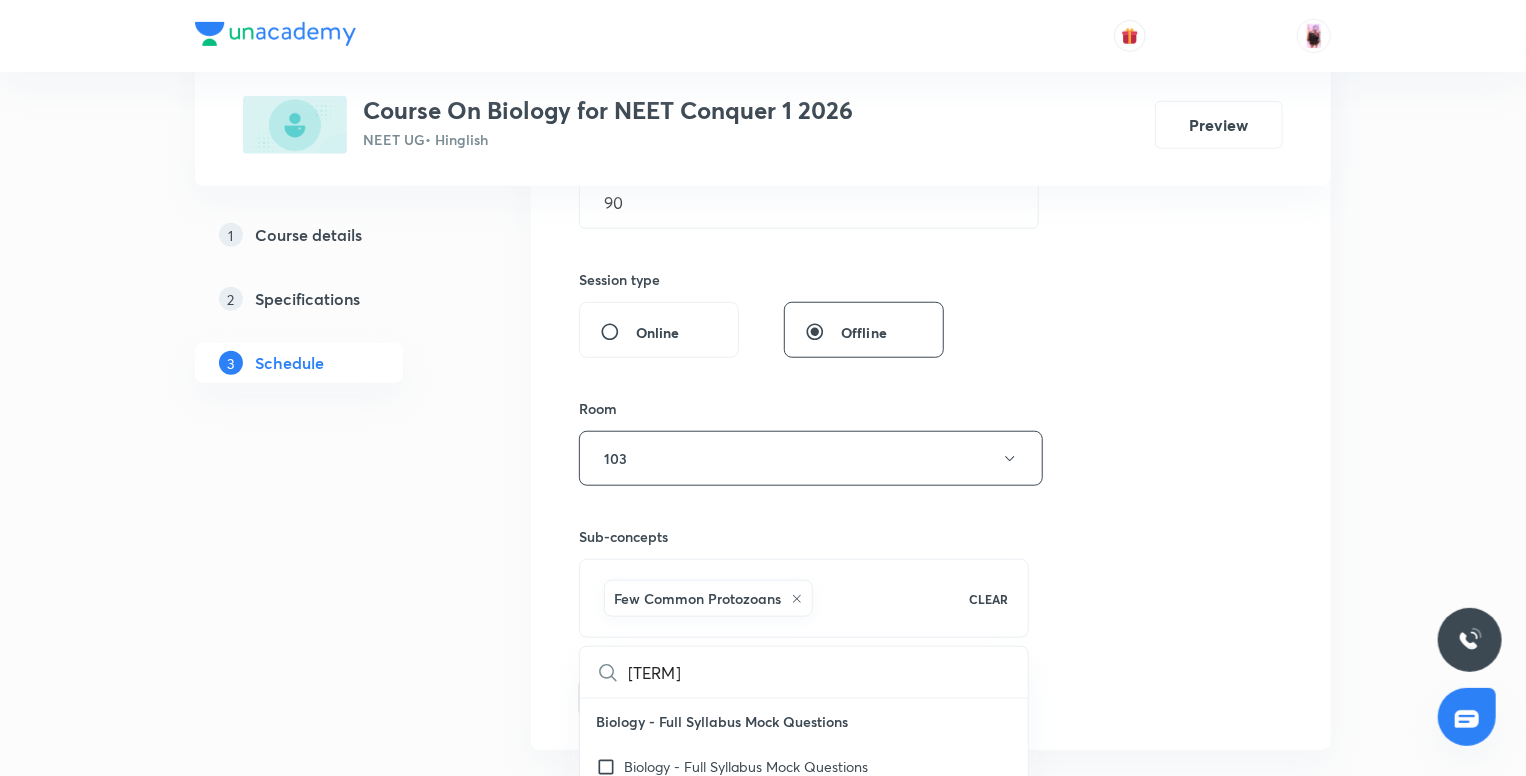 type on "[TERM]" 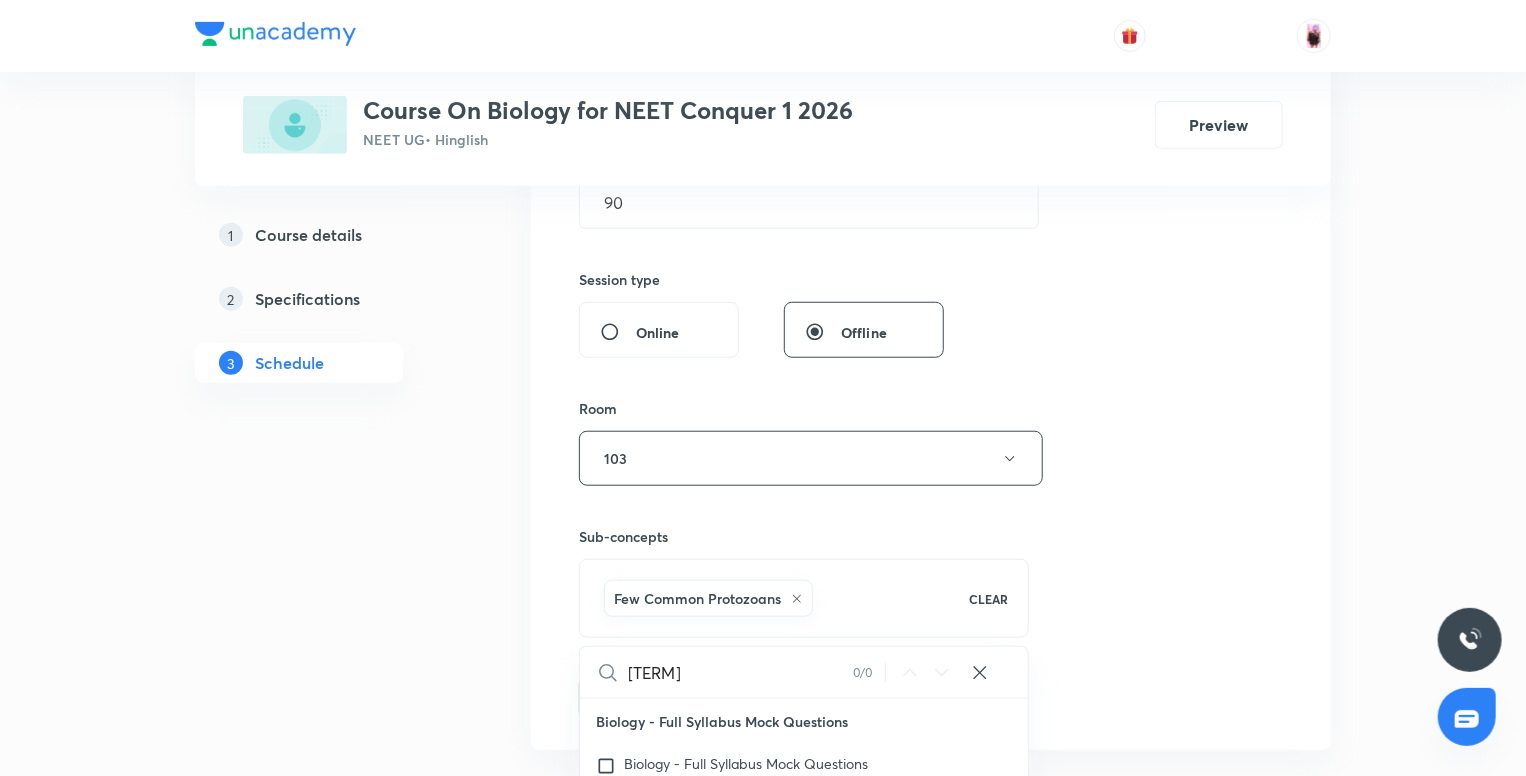 checkbox on "true" 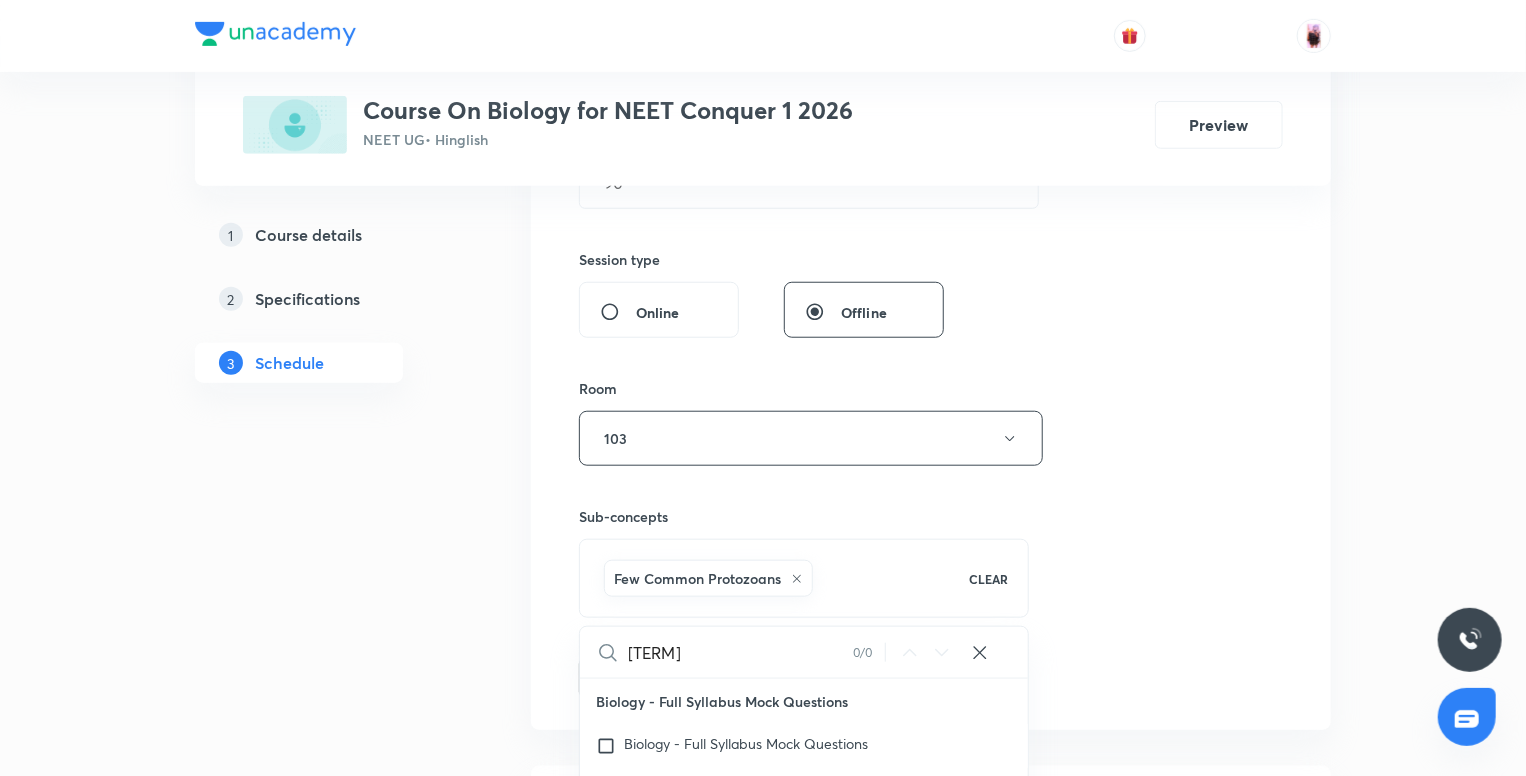 scroll, scrollTop: 833, scrollLeft: 0, axis: vertical 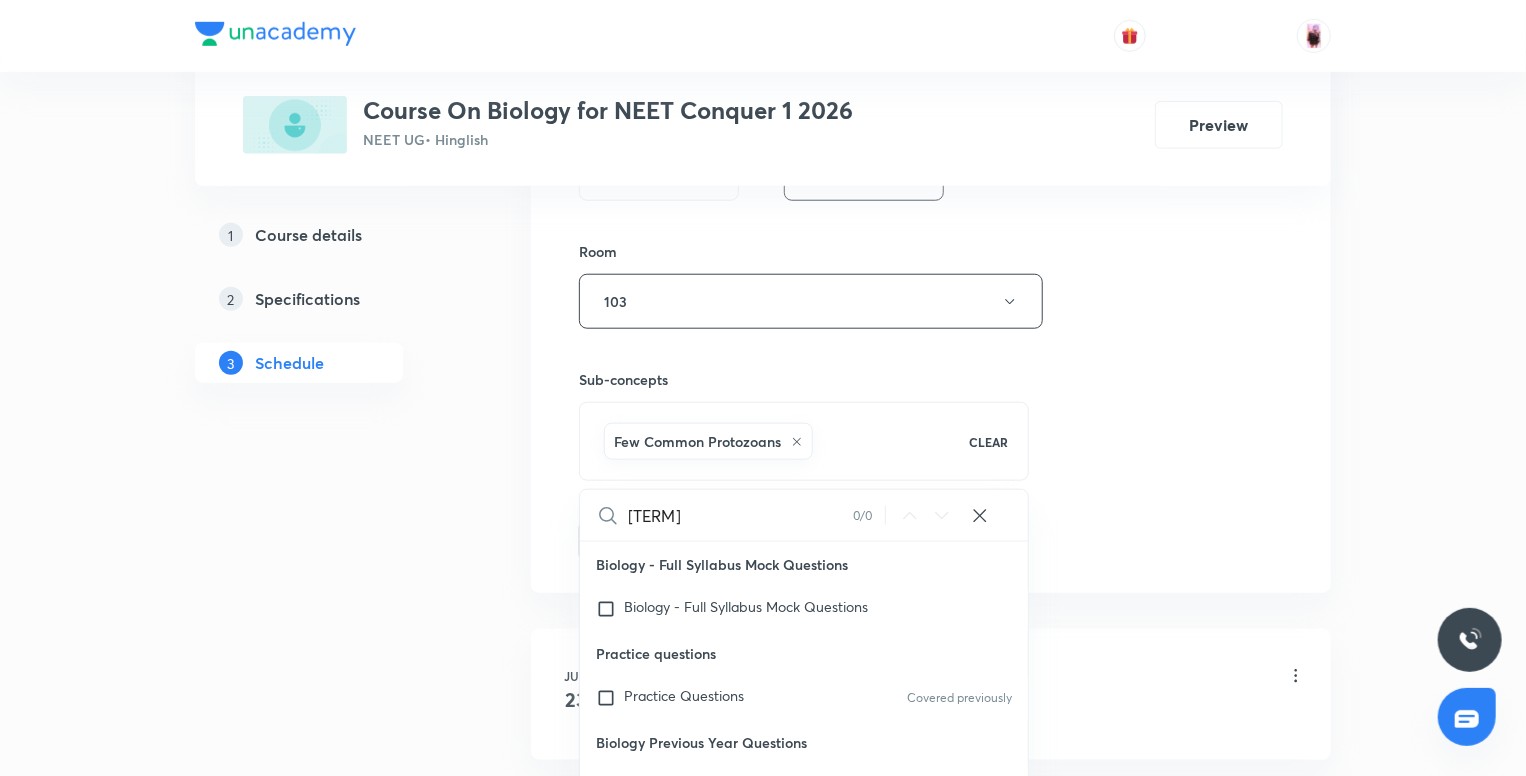 type on "[TERM]" 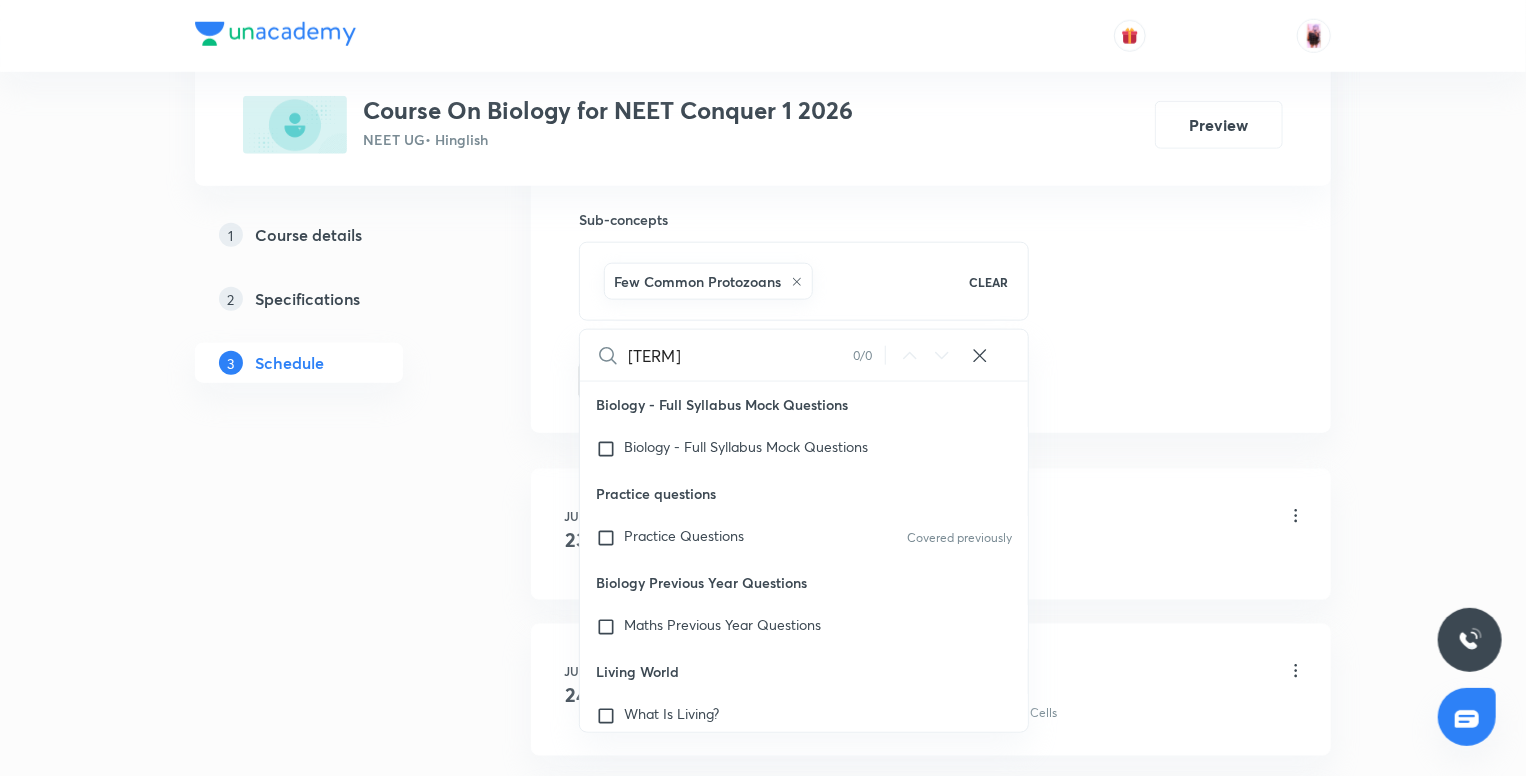 scroll, scrollTop: 993, scrollLeft: 0, axis: vertical 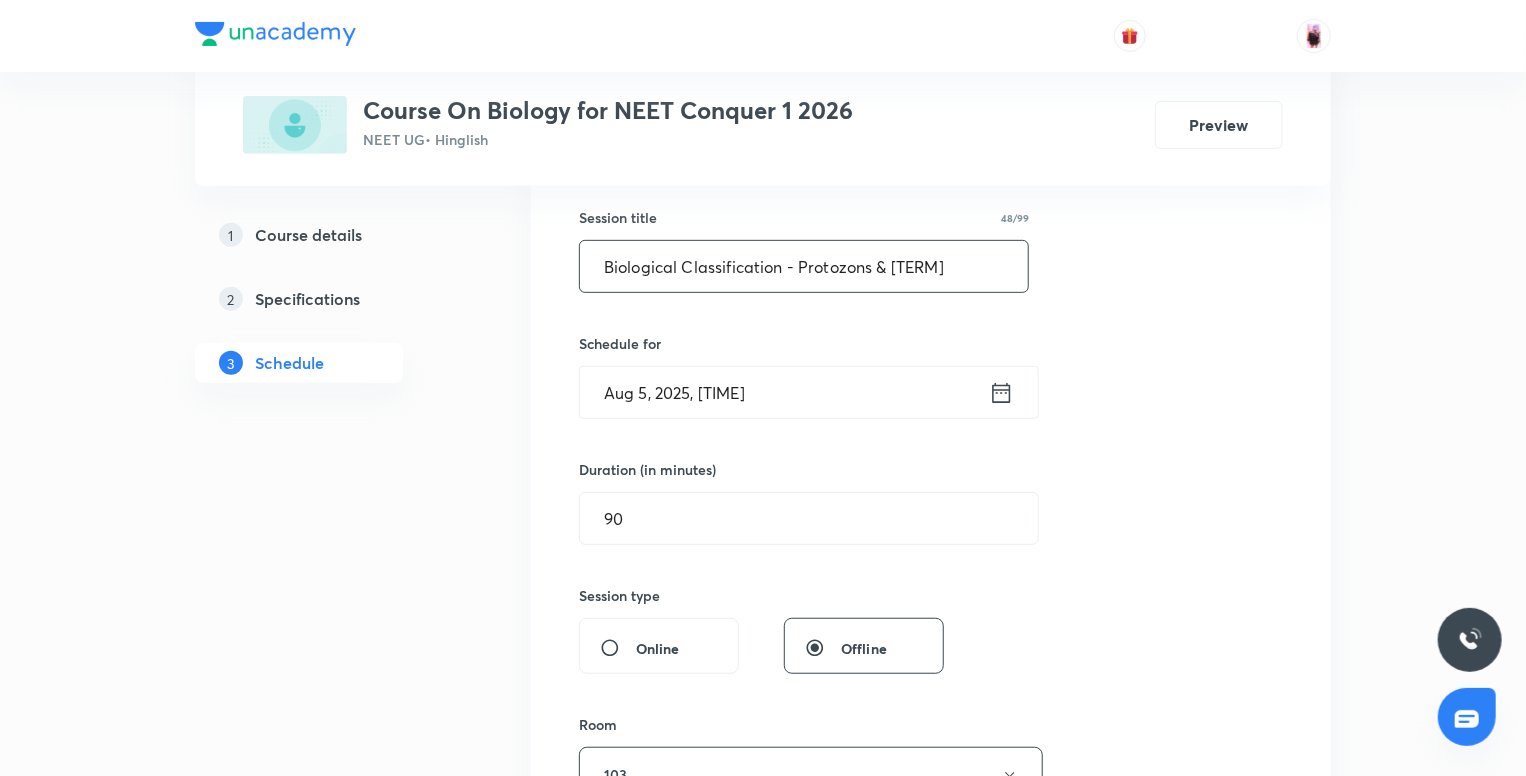 click on "Biological Classification - Protozons & [TERM]" at bounding box center (804, 266) 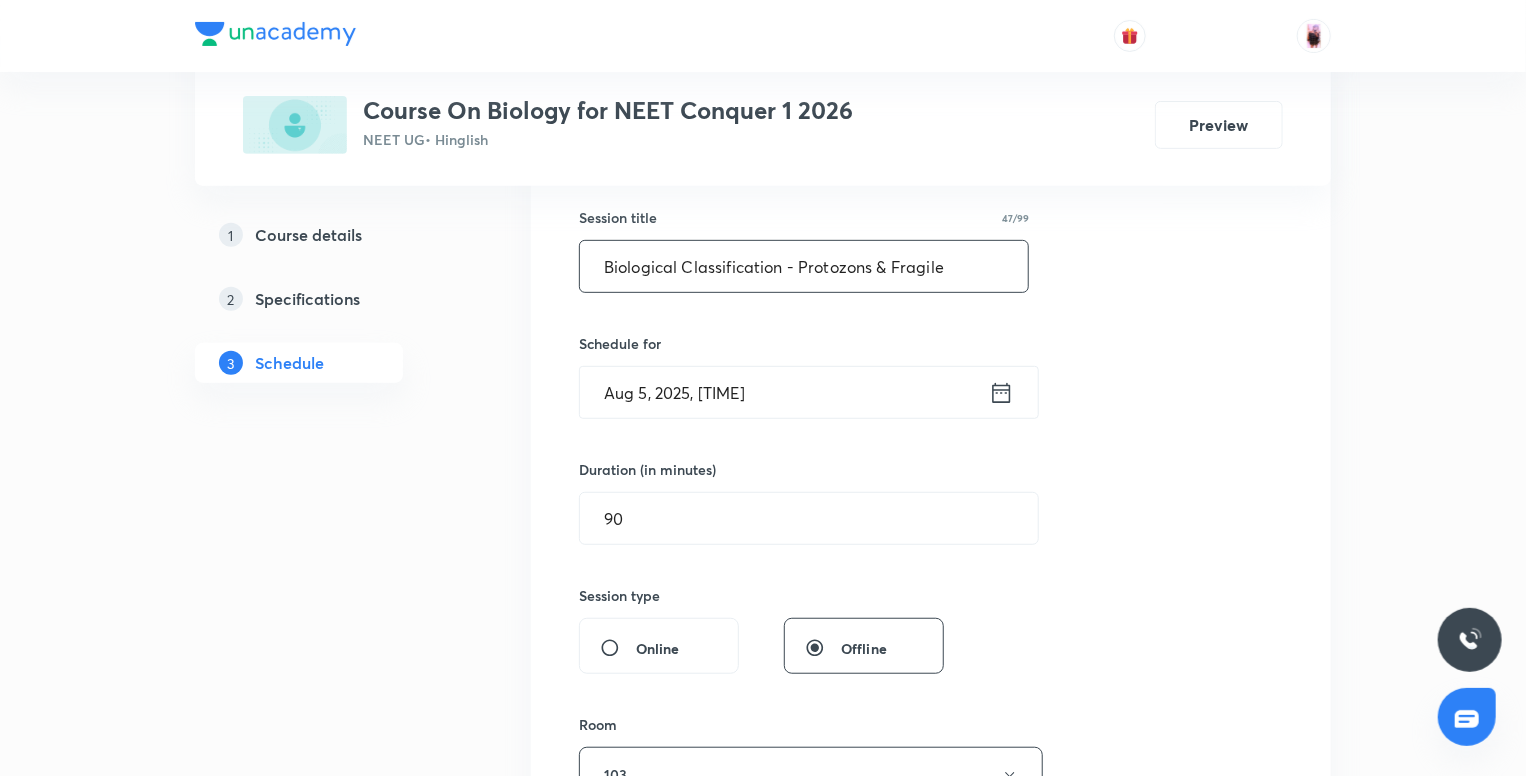 type on "Biological Classification - Protozons & Fragile" 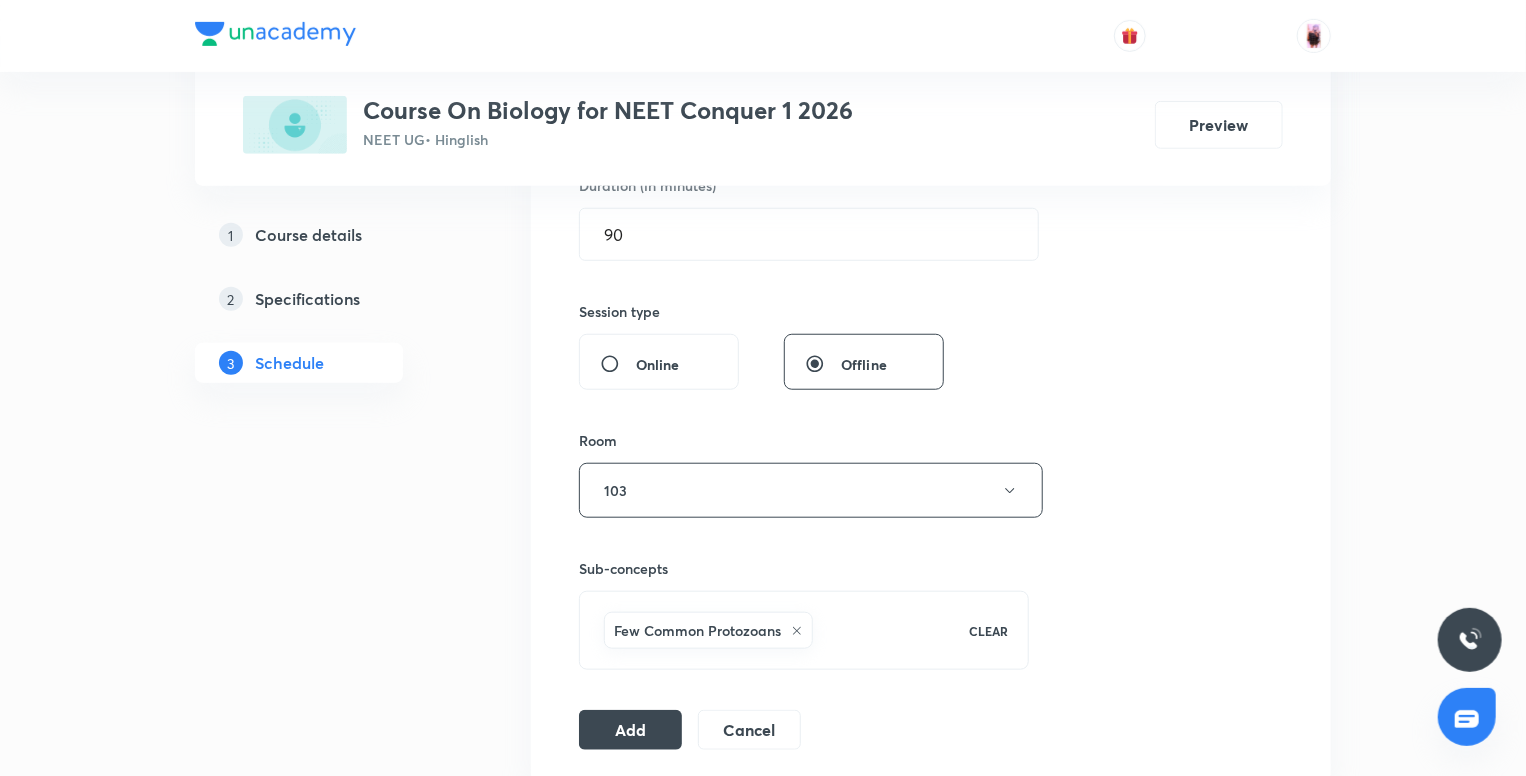 scroll, scrollTop: 732, scrollLeft: 0, axis: vertical 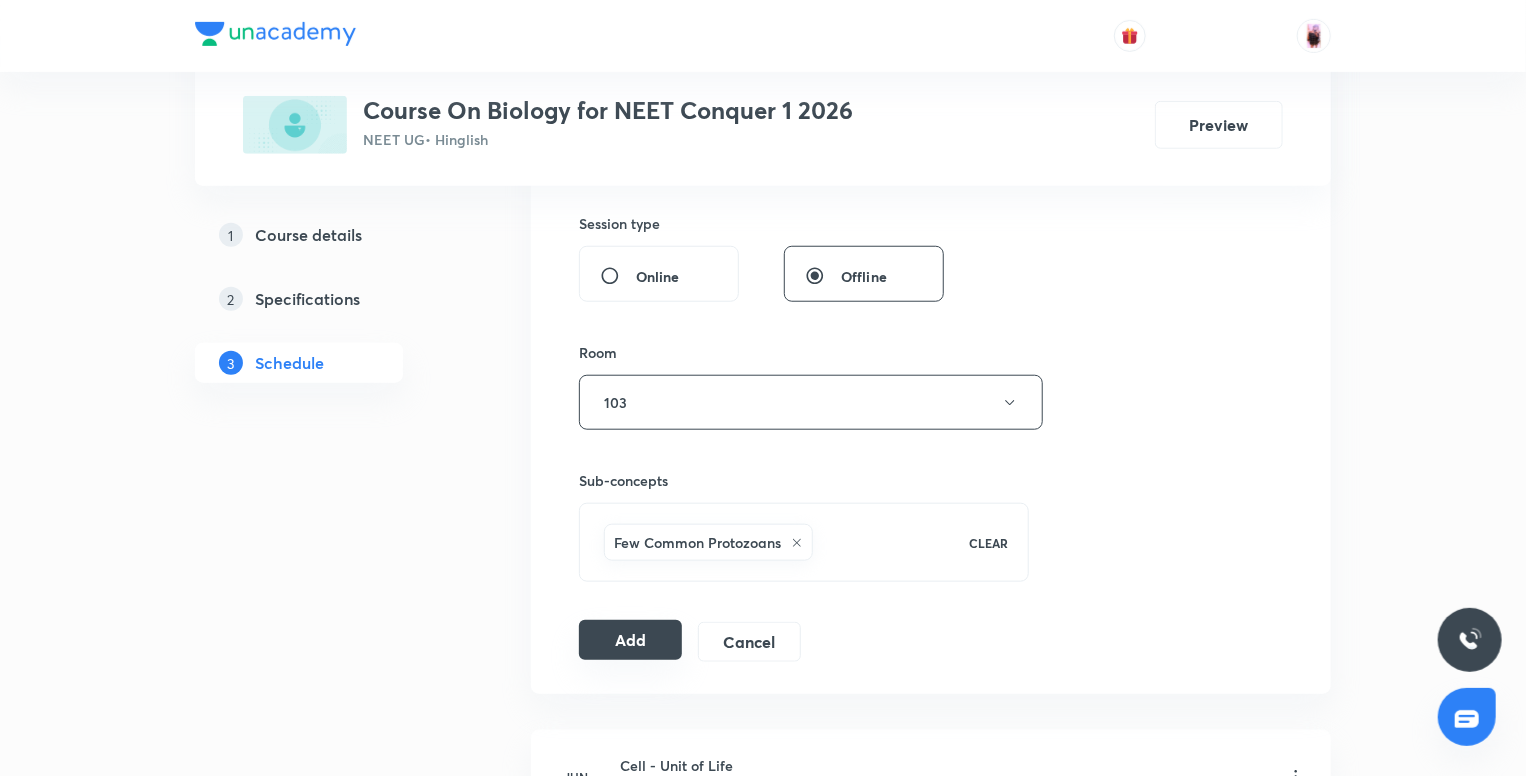 click on "Add" at bounding box center [630, 640] 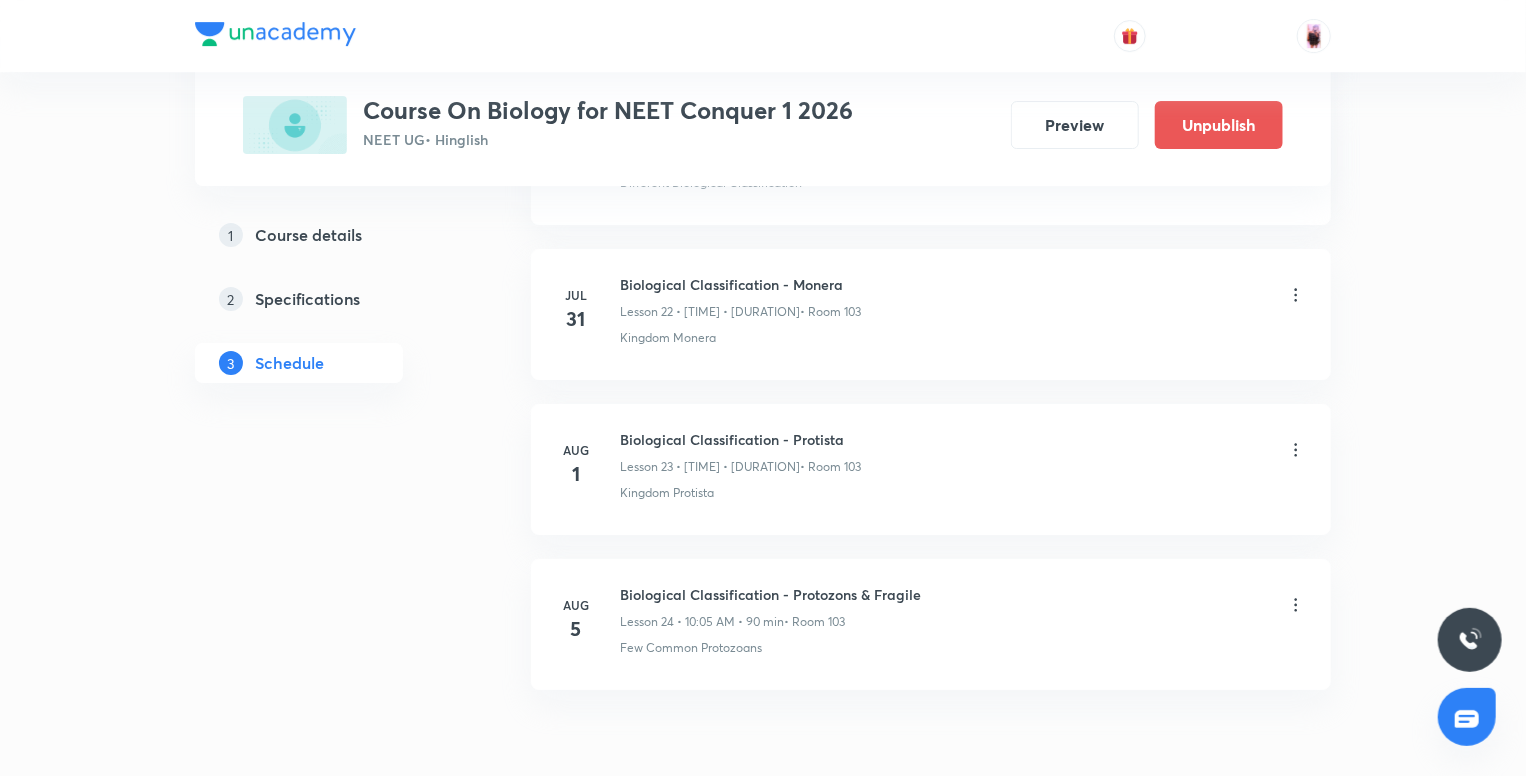 scroll, scrollTop: 3623, scrollLeft: 0, axis: vertical 